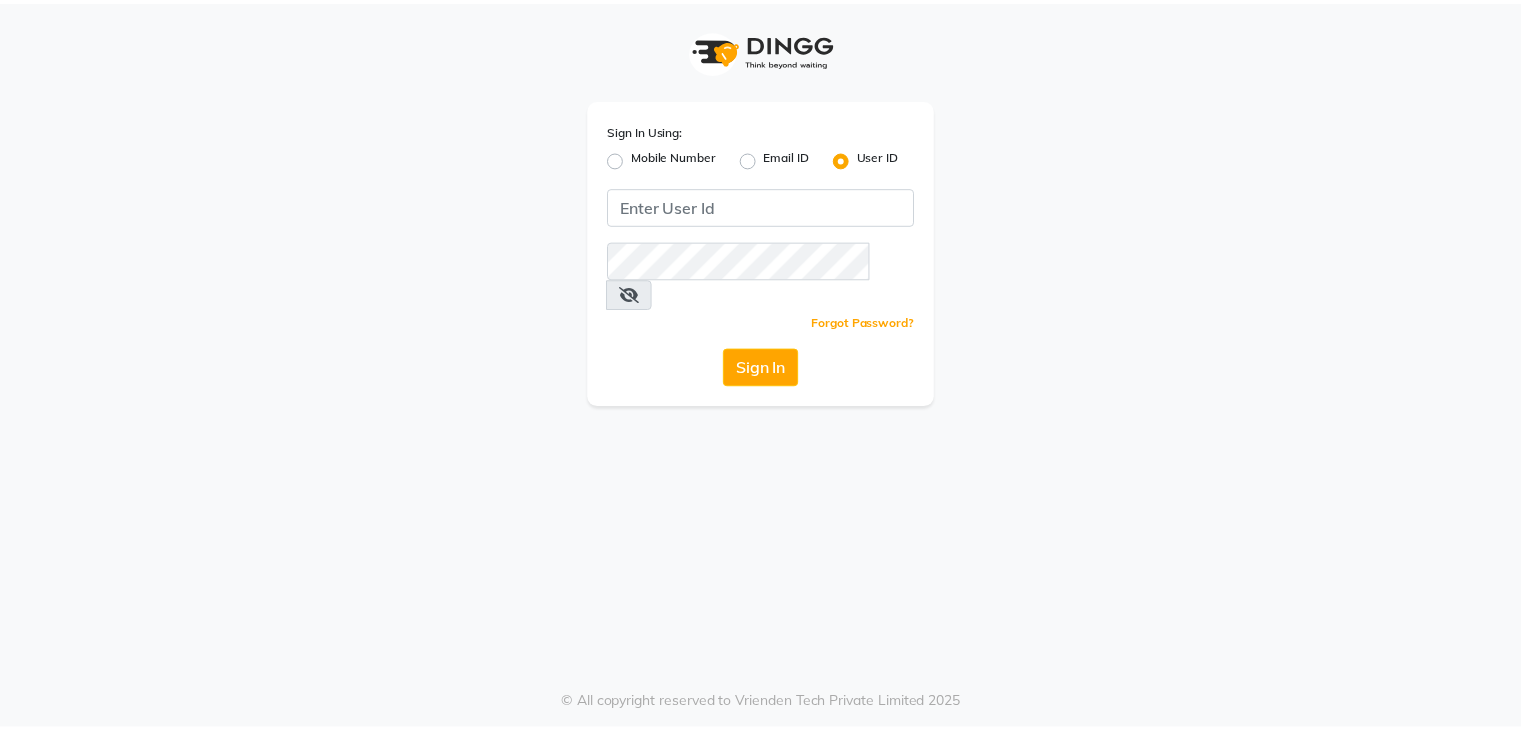 scroll, scrollTop: 0, scrollLeft: 0, axis: both 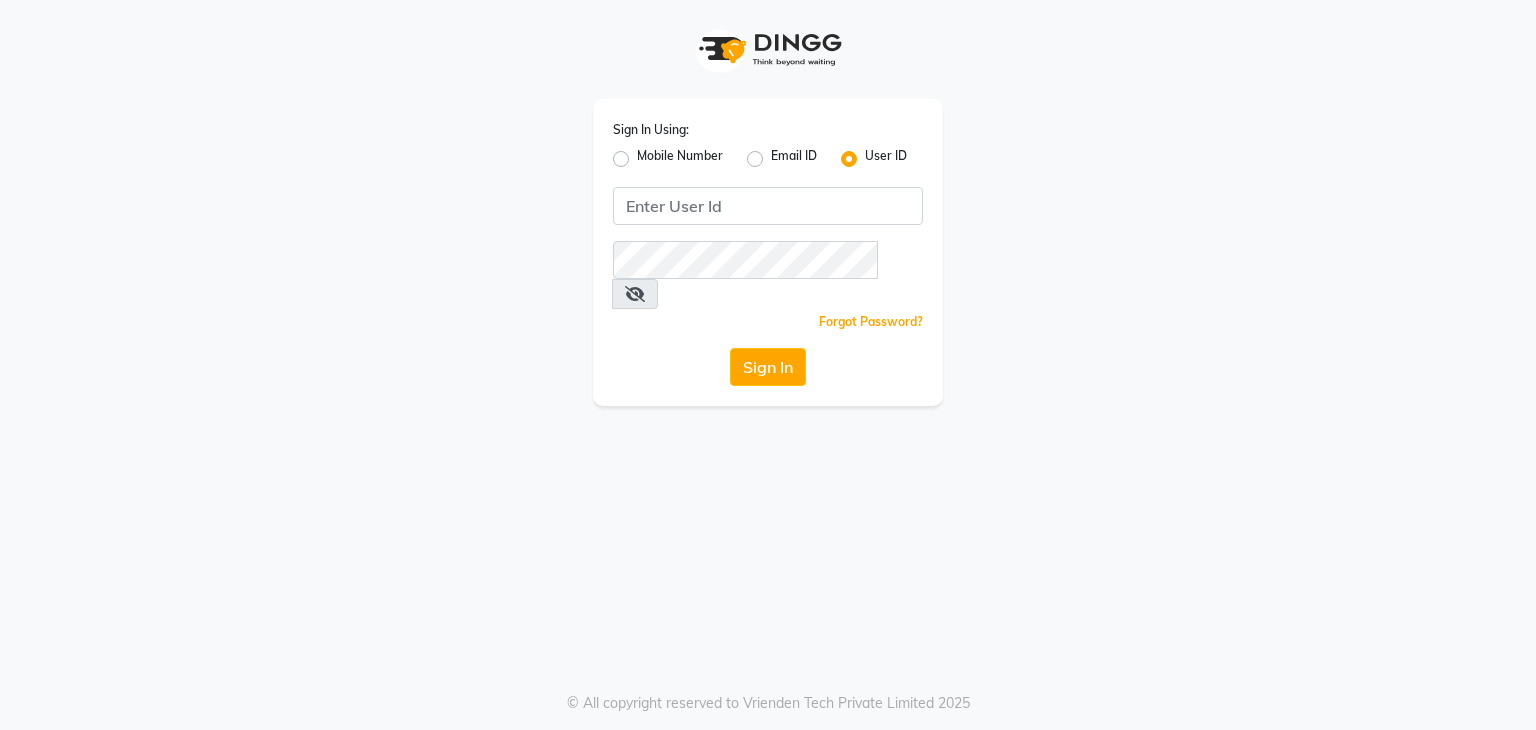 click on "Mobile Number" 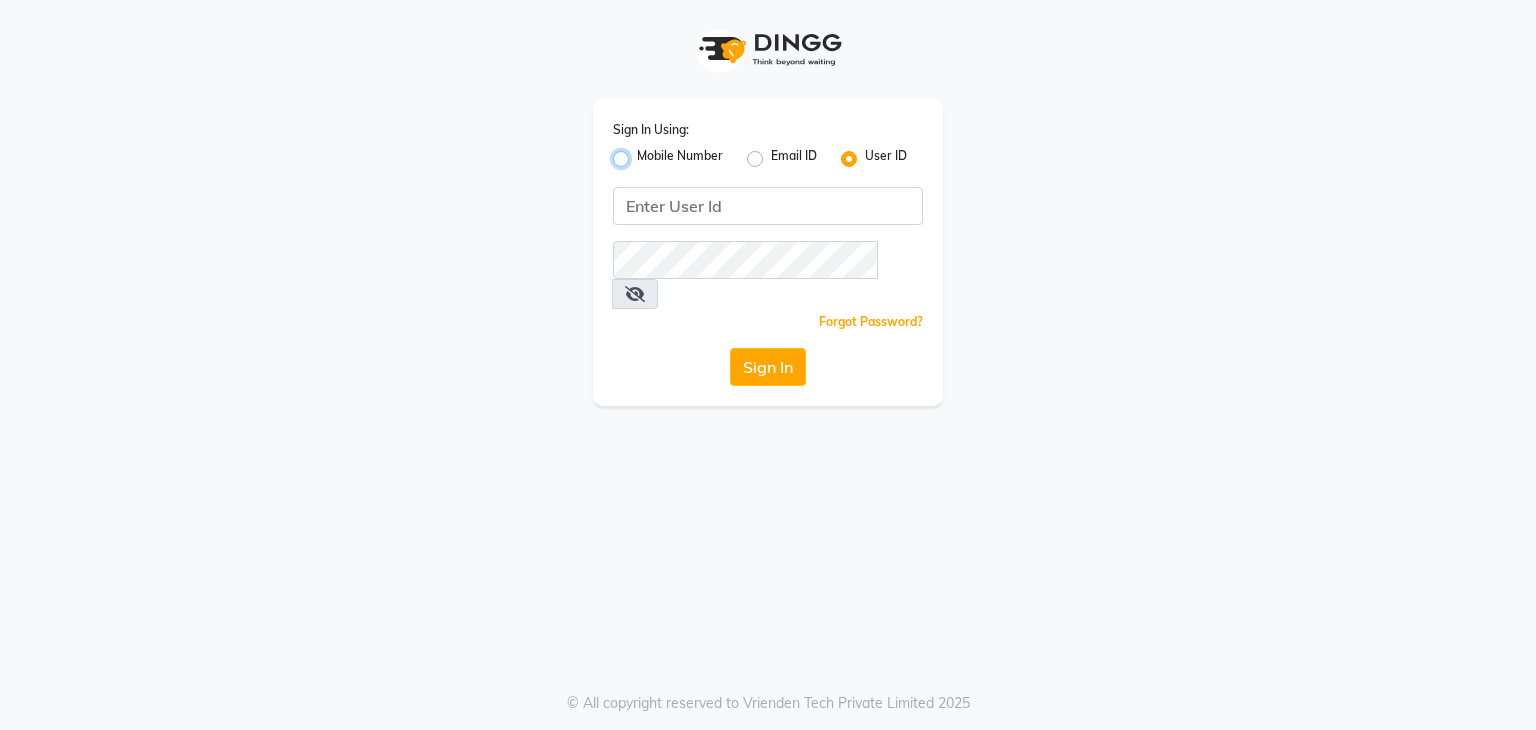 click on "Mobile Number" at bounding box center (643, 153) 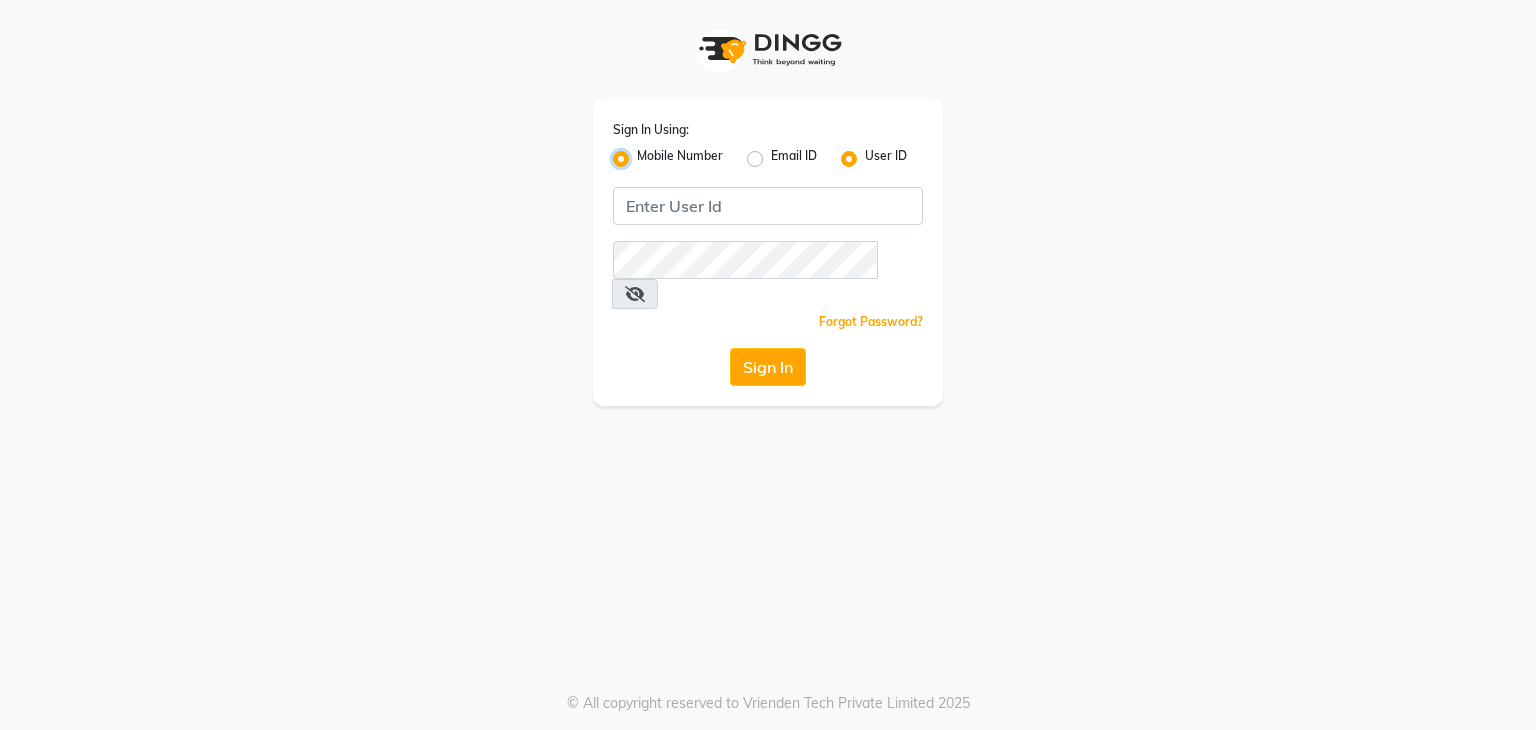 radio on "false" 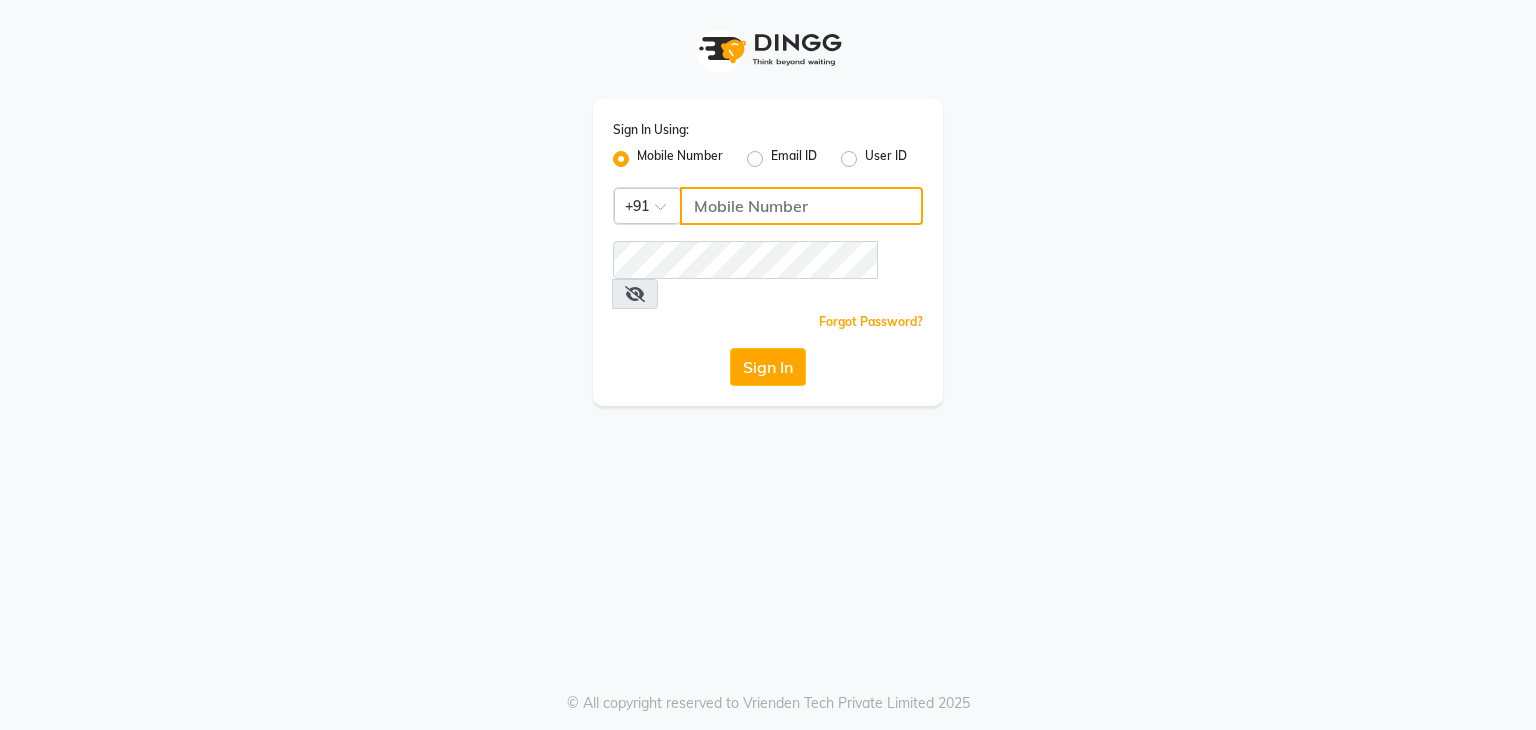 click 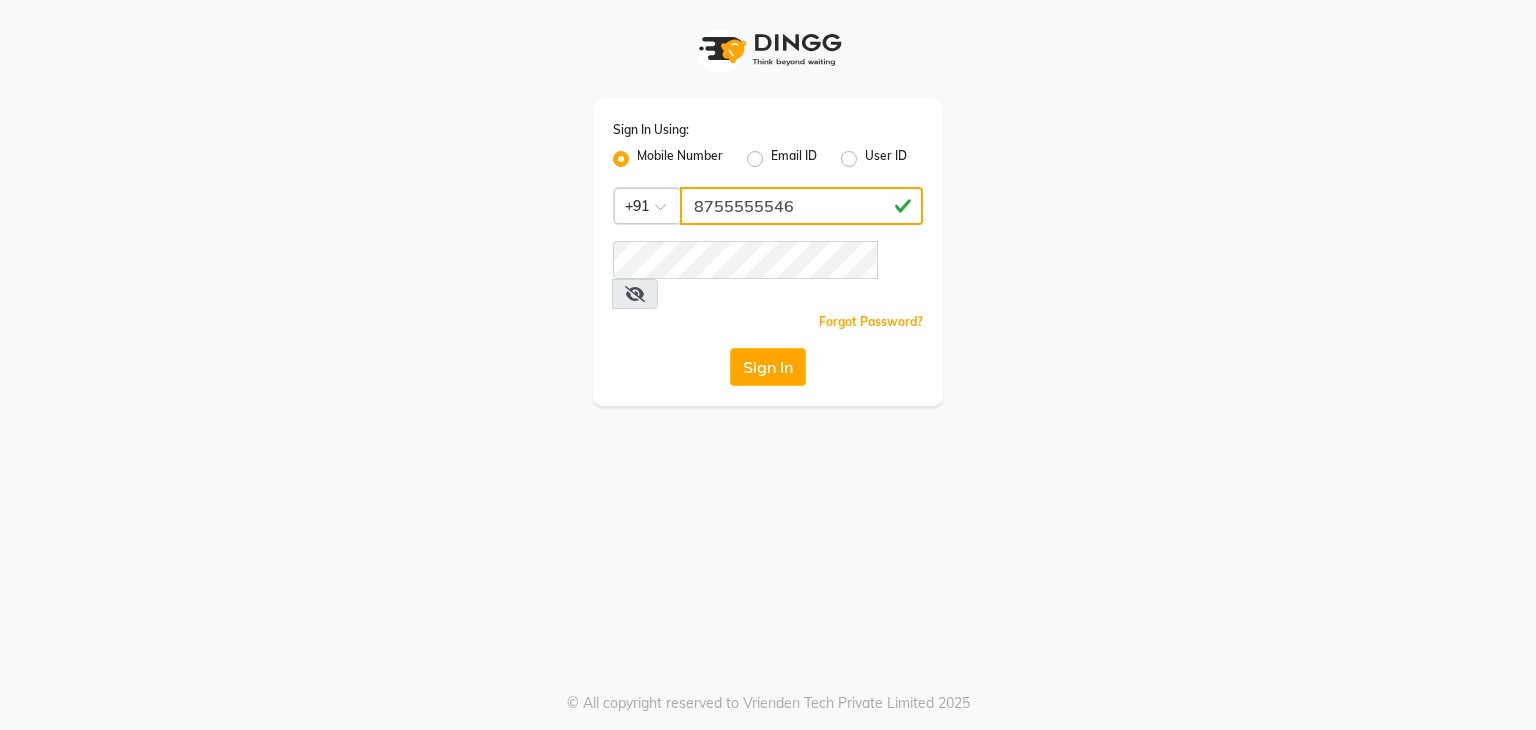 drag, startPoint x: 800, startPoint y: 213, endPoint x: 693, endPoint y: 220, distance: 107.22873 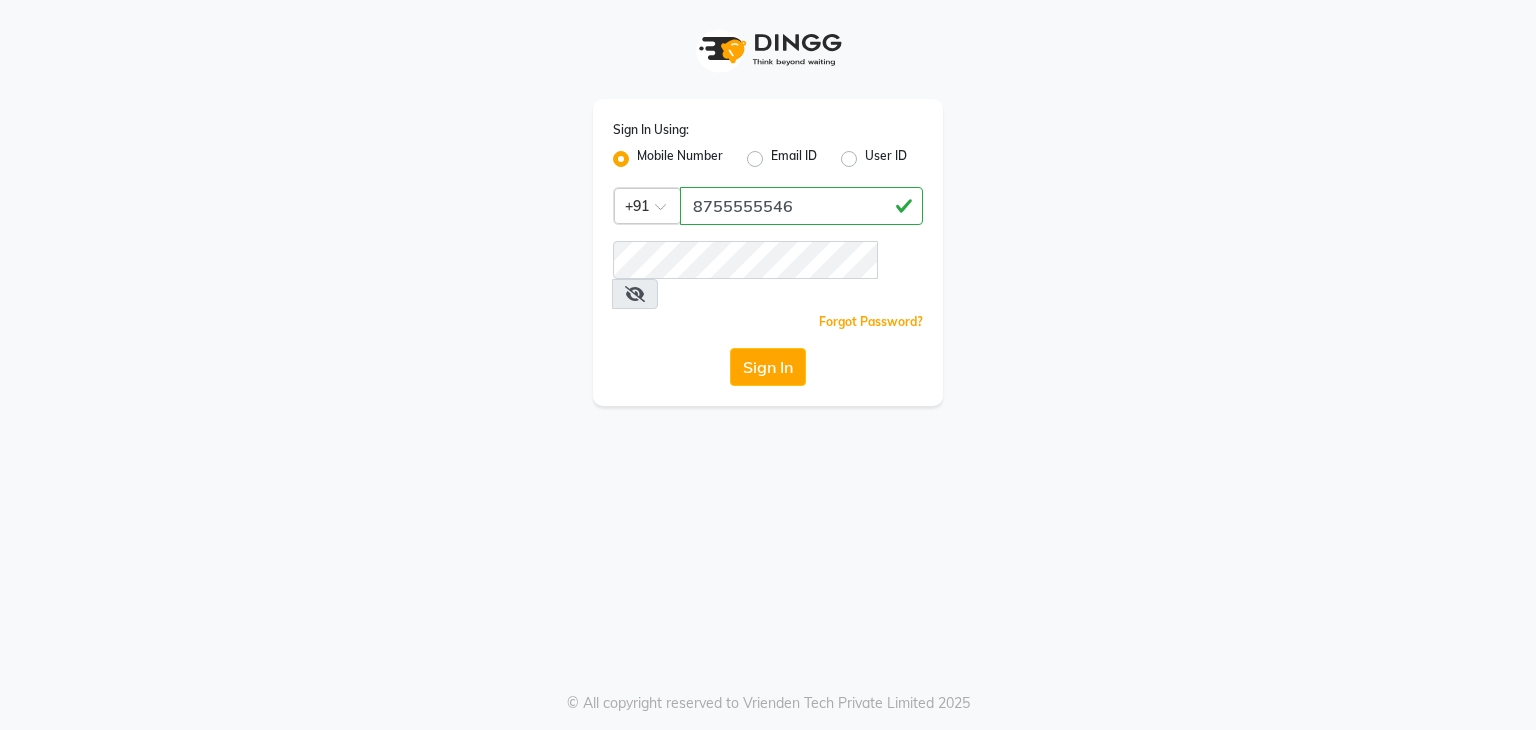 click on "Sign In Using: Mobile Number Email ID User ID Country Code × +91 [PHONE] Remember me Forgot Password? Sign In" 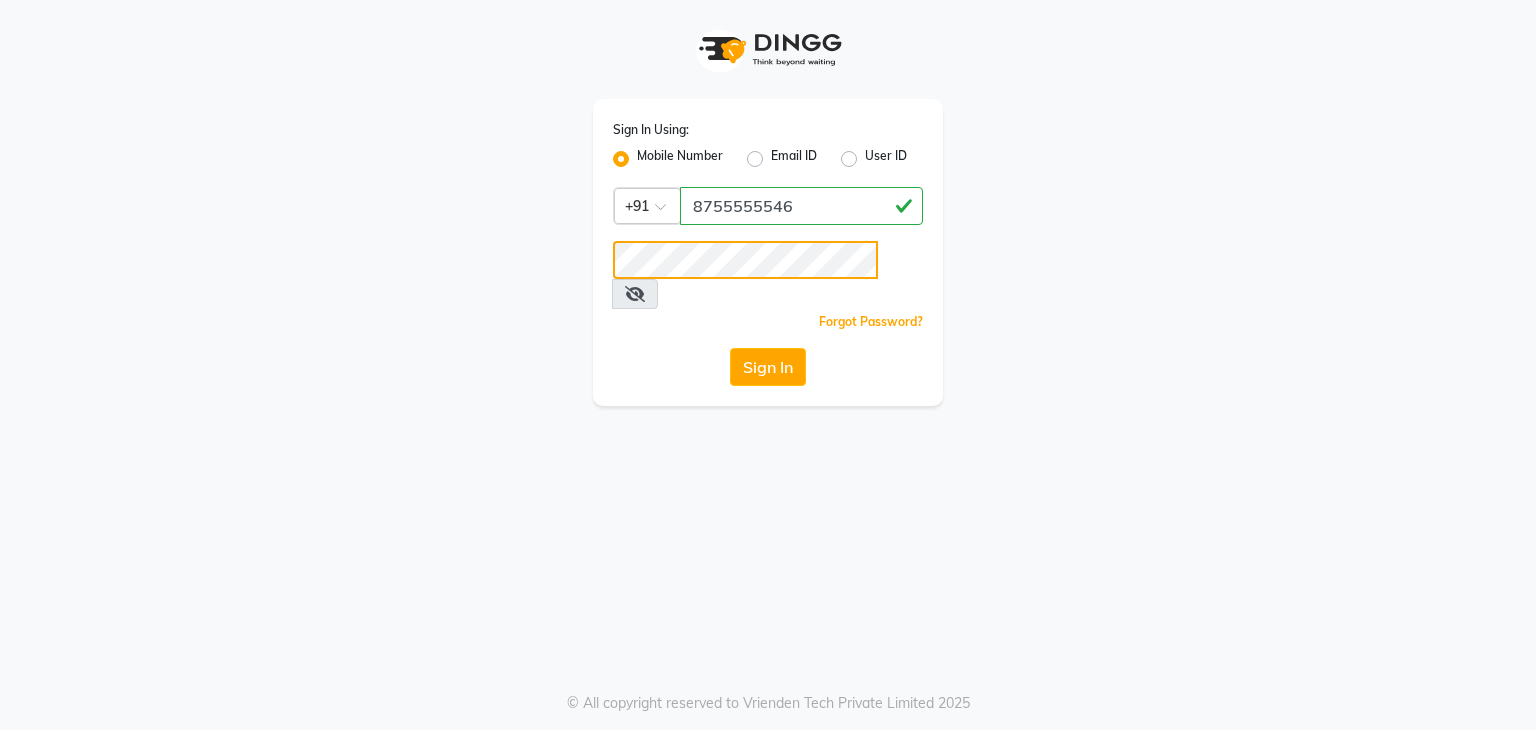 click on "Sign In" 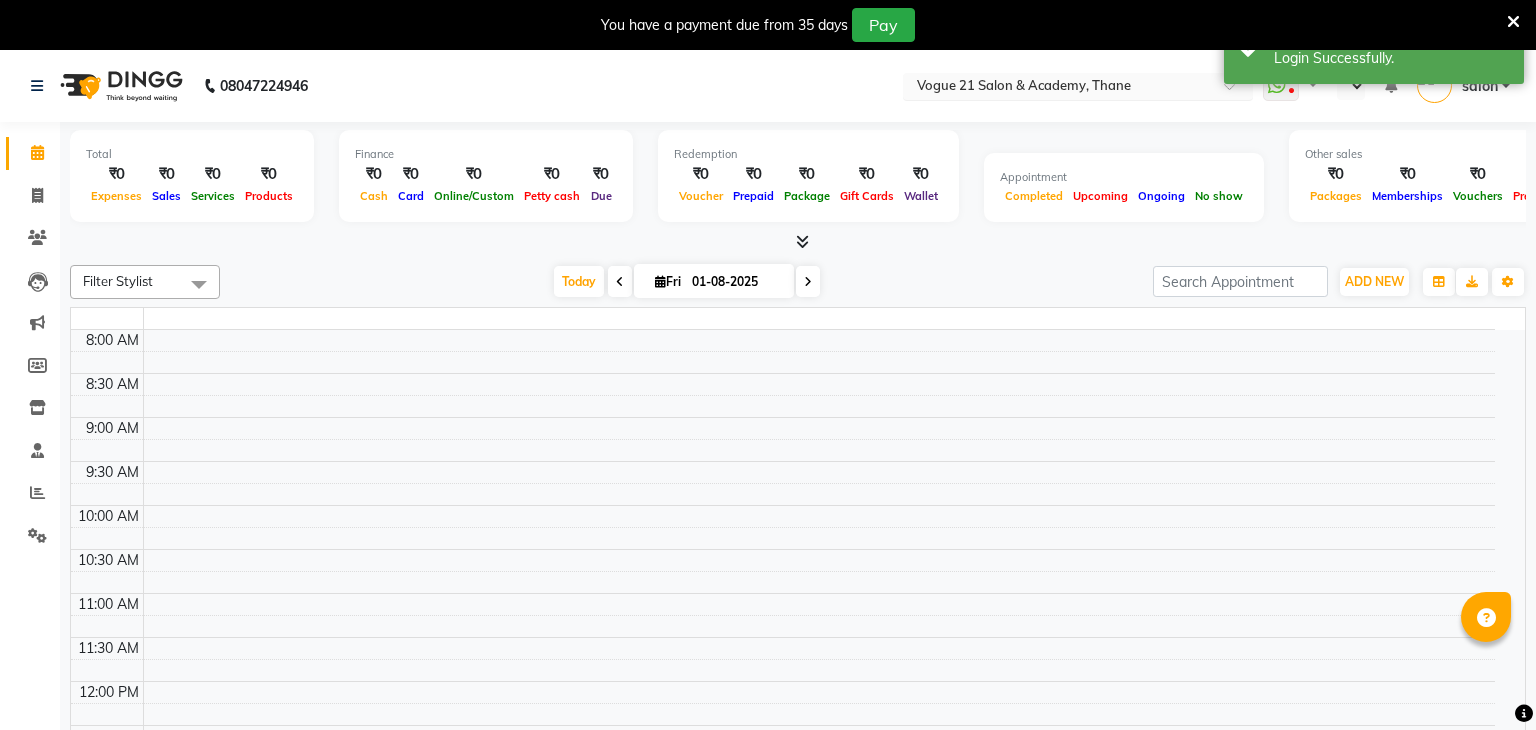 select on "en" 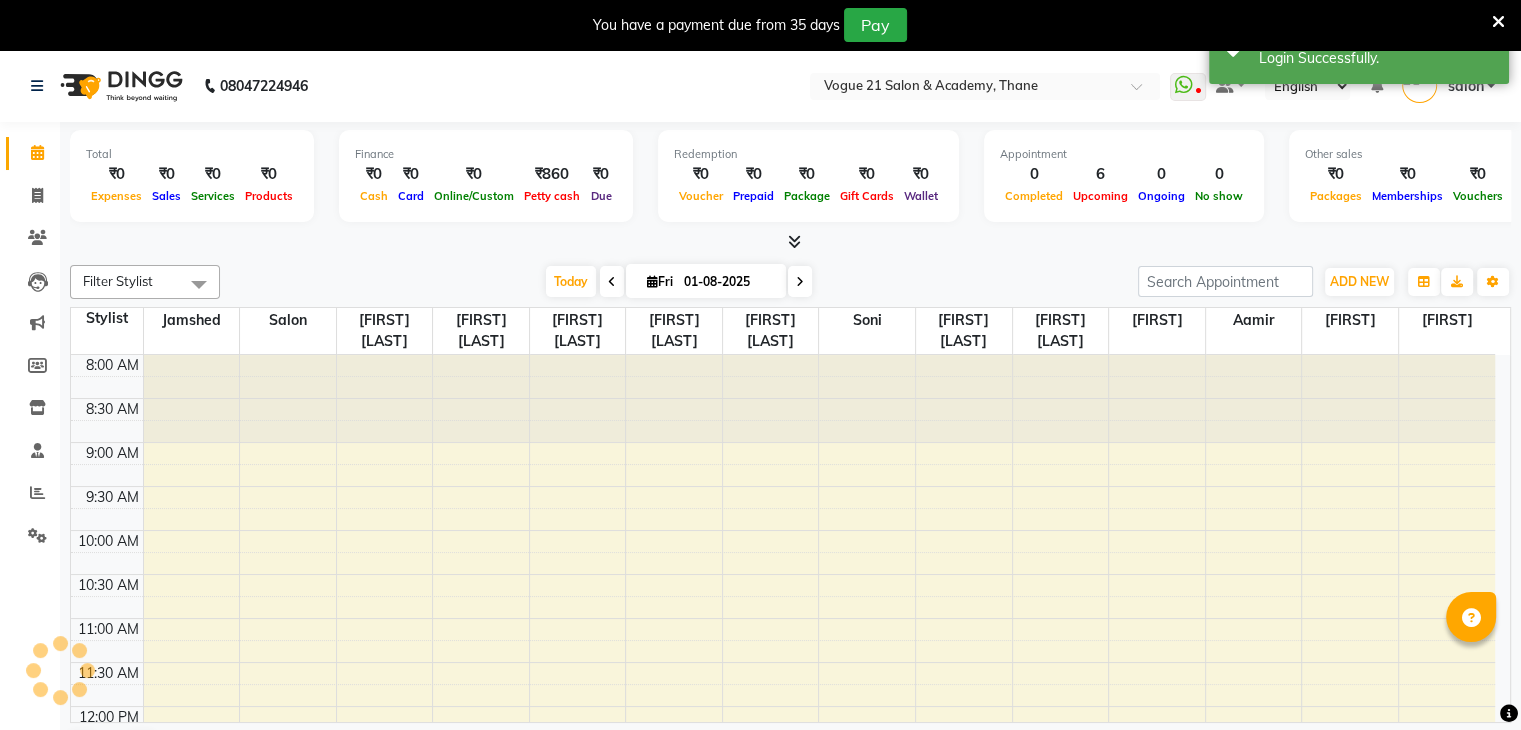 scroll, scrollTop: 0, scrollLeft: 0, axis: both 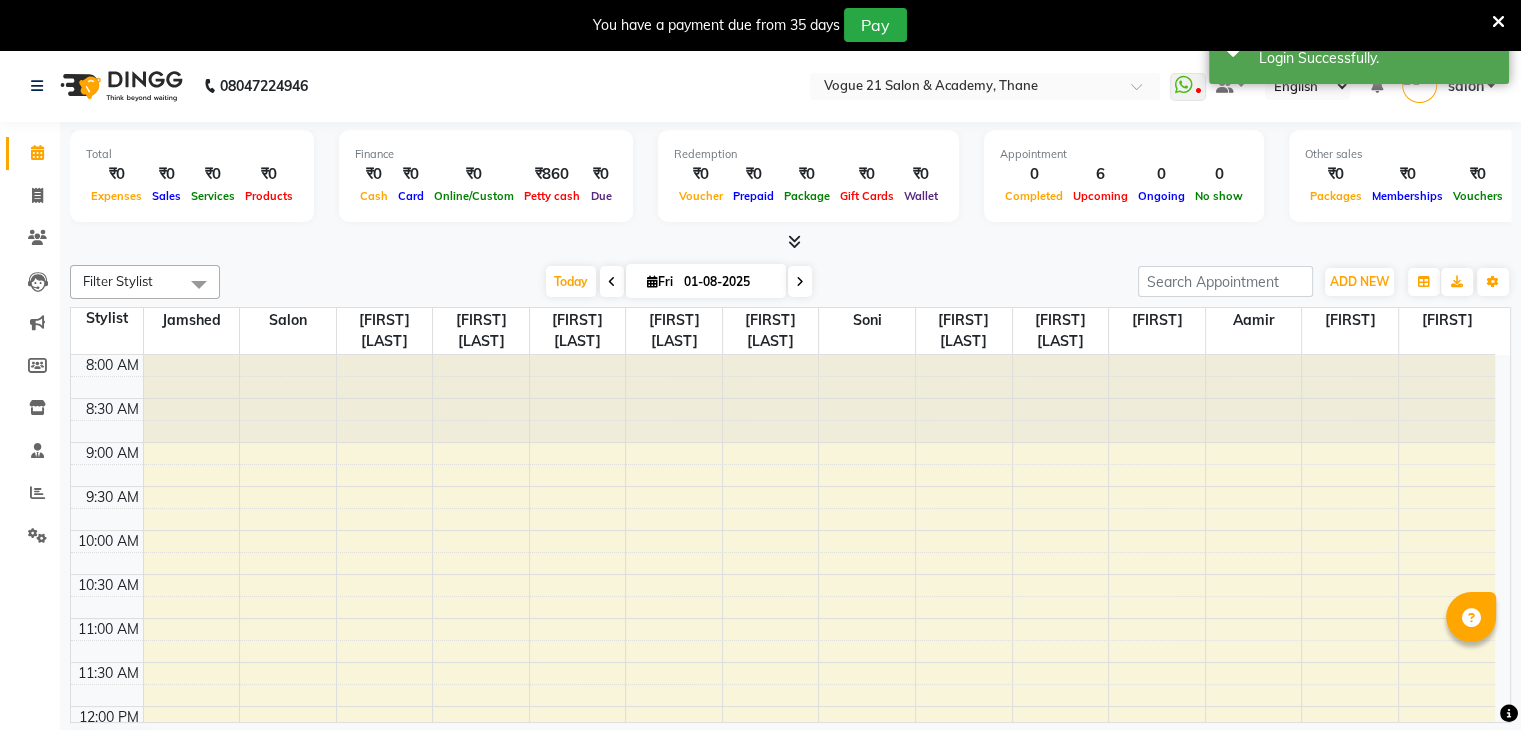 click on "You have a payment due from 35 days   Pay" at bounding box center (750, 25) 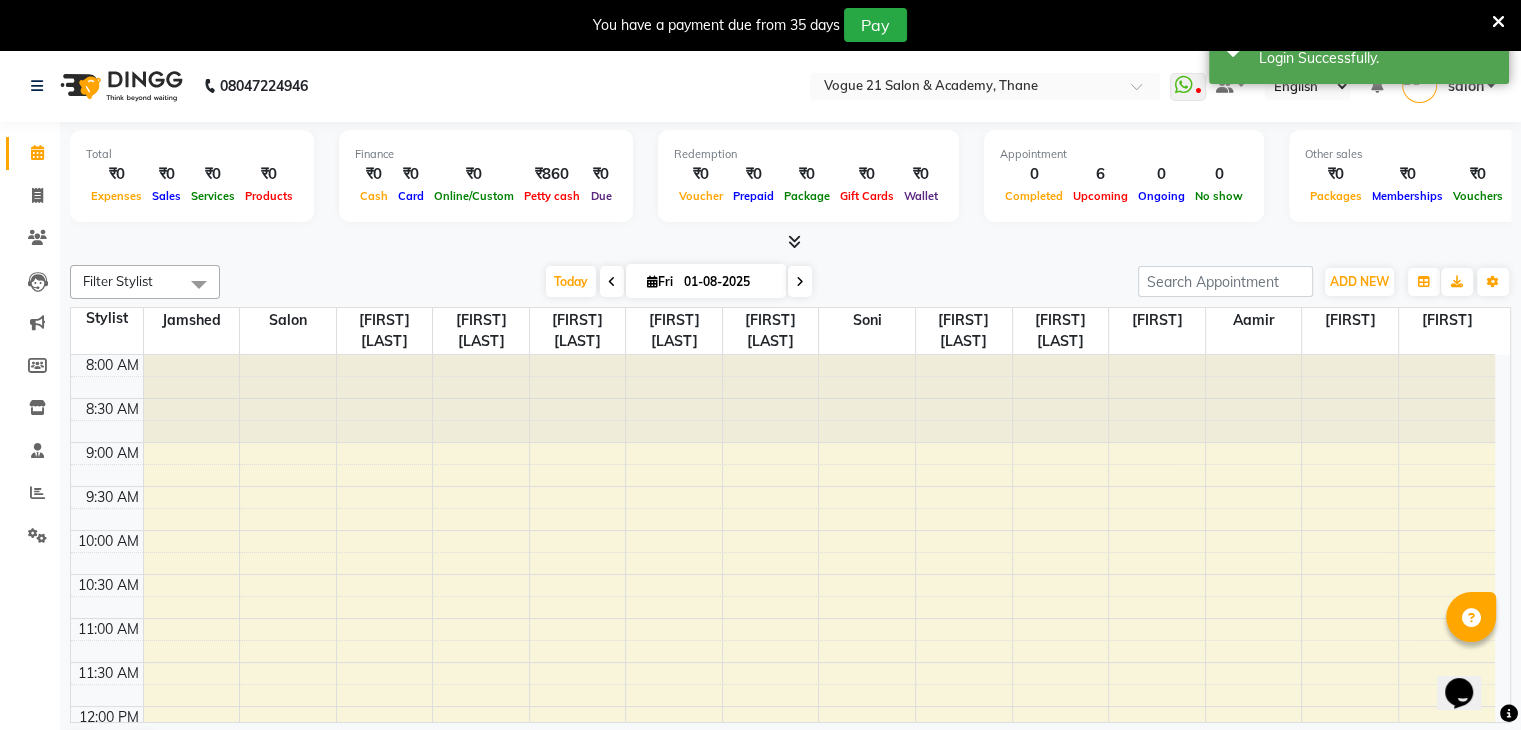 scroll, scrollTop: 0, scrollLeft: 0, axis: both 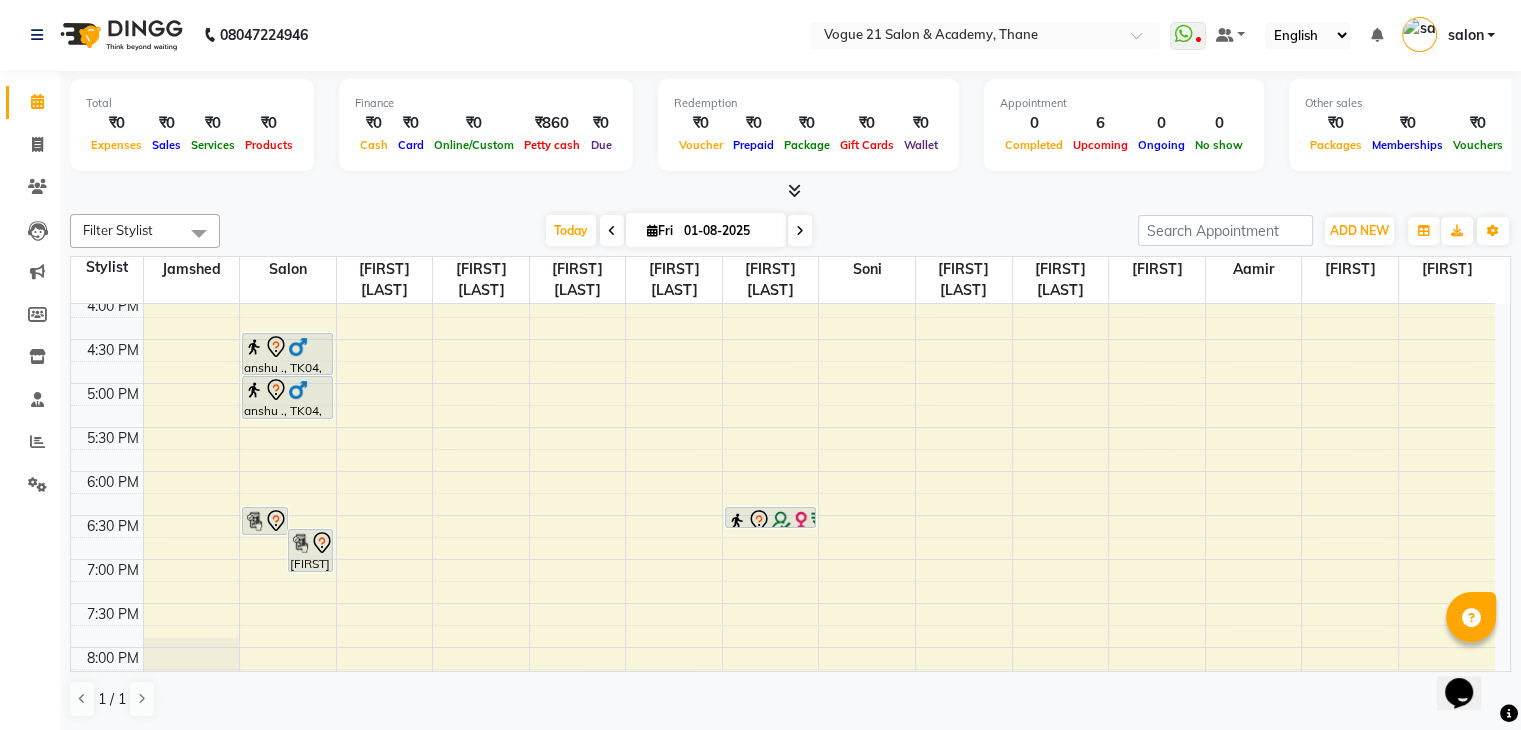 click on "Filter Stylist Select All [NAME] [NAME] [NAME] [NAME] [NAME] [NAME] [NAME] [NAME] [NAME] [NAME] [NAME] [NAME] Today Fri 01-08-2025 Toggle Dropdown Add Appointment Add Invoice Add Expense Add Attendance Add Client Add Transaction Toggle Dropdown Add Appointment Add Invoice Add Expense Add Attendance Add Client ADD NEW Toggle Dropdown Add Appointment Add Invoice Add Expense Add Attendance Add Client Add Transaction Filter Stylist Select All [NAME] [NAME] [NAME] [NAME] [NAME] [NAME] [NAME] [NAME] [NAME] [NAME] [NAME] [NAME] Group By Staff View Room View View as Vertical Vertical - Week View Horizontal Horizontal - Week View List Toggle Dropdown Calendar Settings Manage Tags Arrange Stylists Reset Stylists Full Screen Show Available Stylist Appointment Form Zoom 100% Staff/Room Display Count 14 Stylist [NAME] [NAME] [NAME] [NAME] [NAME] [NAME] [NAME] [NAME] [NAME]" 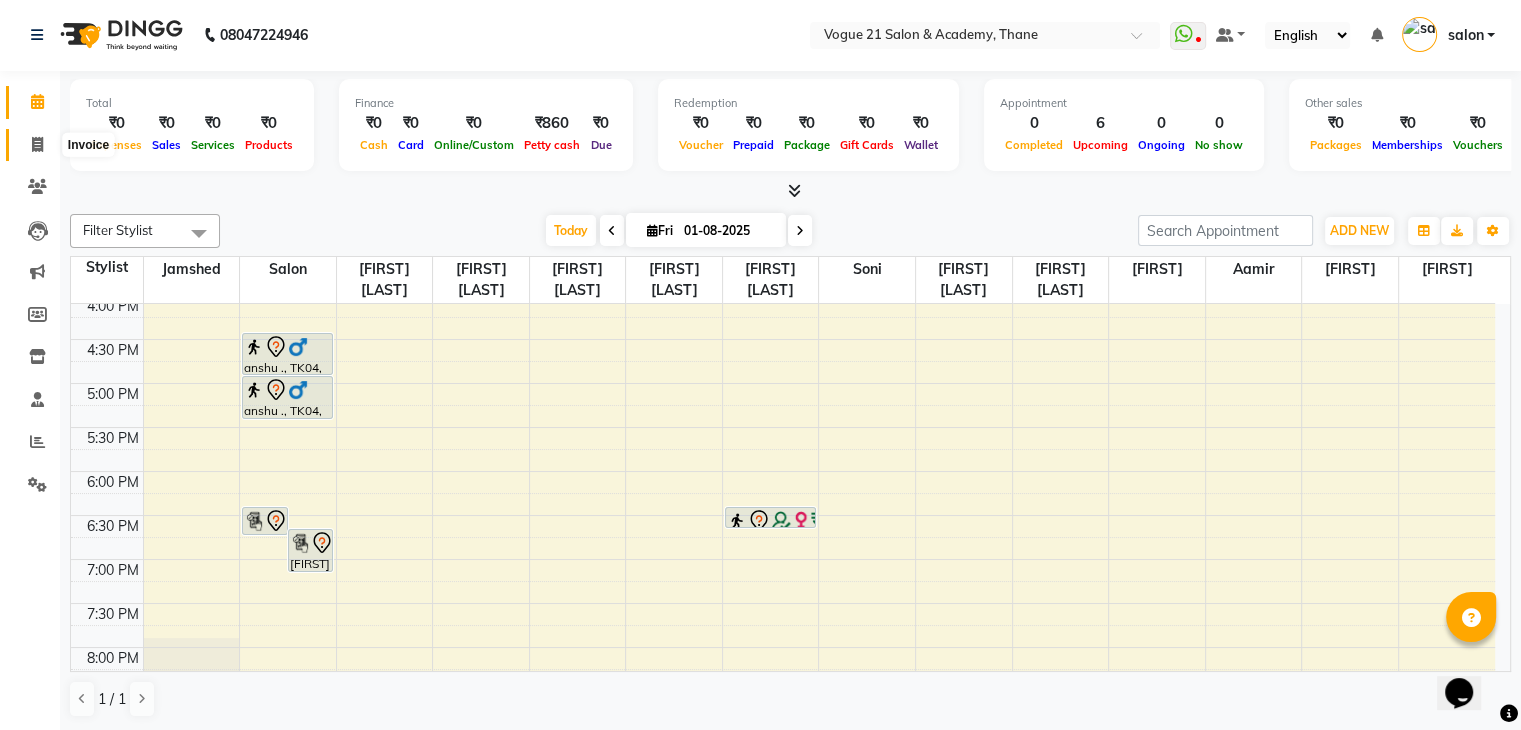 click 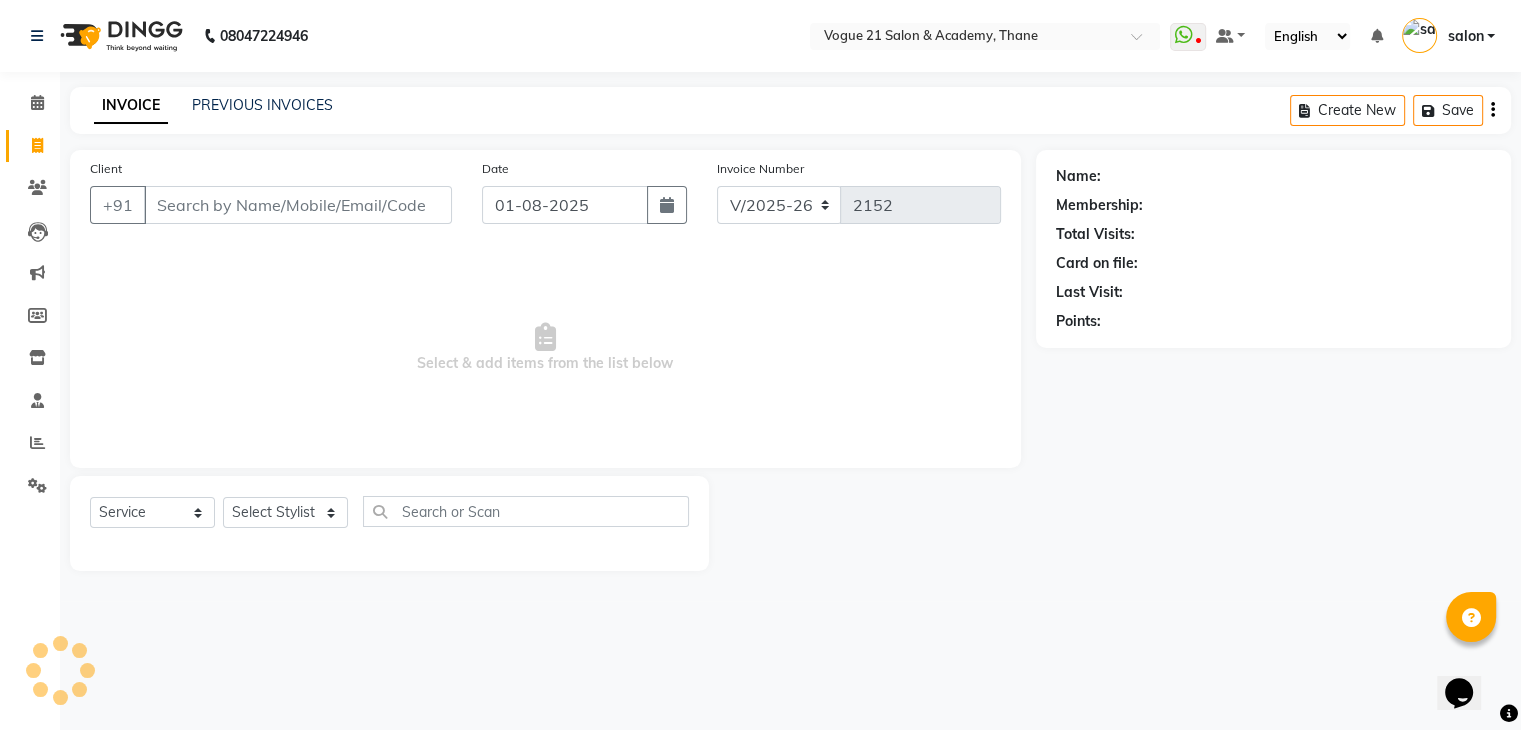 scroll, scrollTop: 0, scrollLeft: 0, axis: both 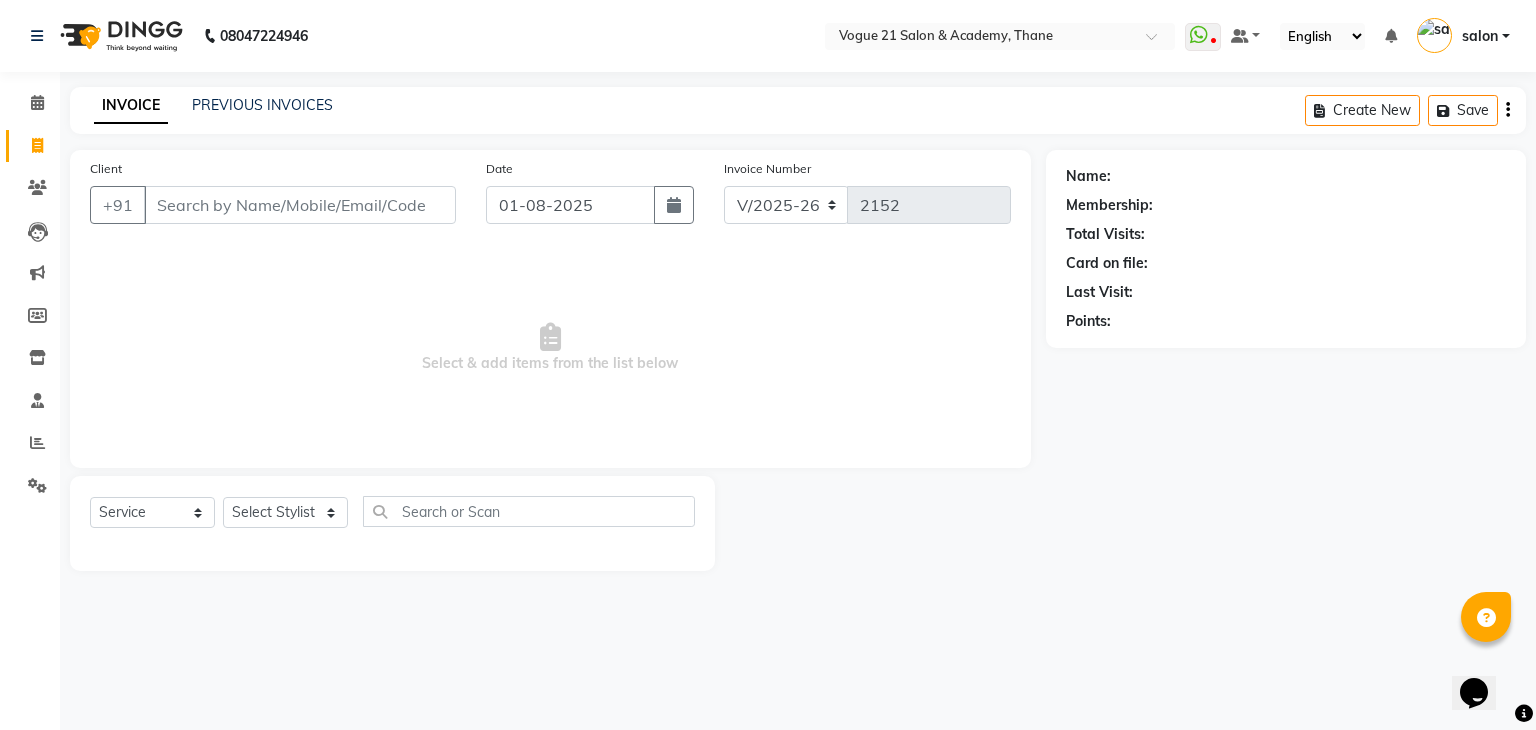 click on "Client" at bounding box center (300, 205) 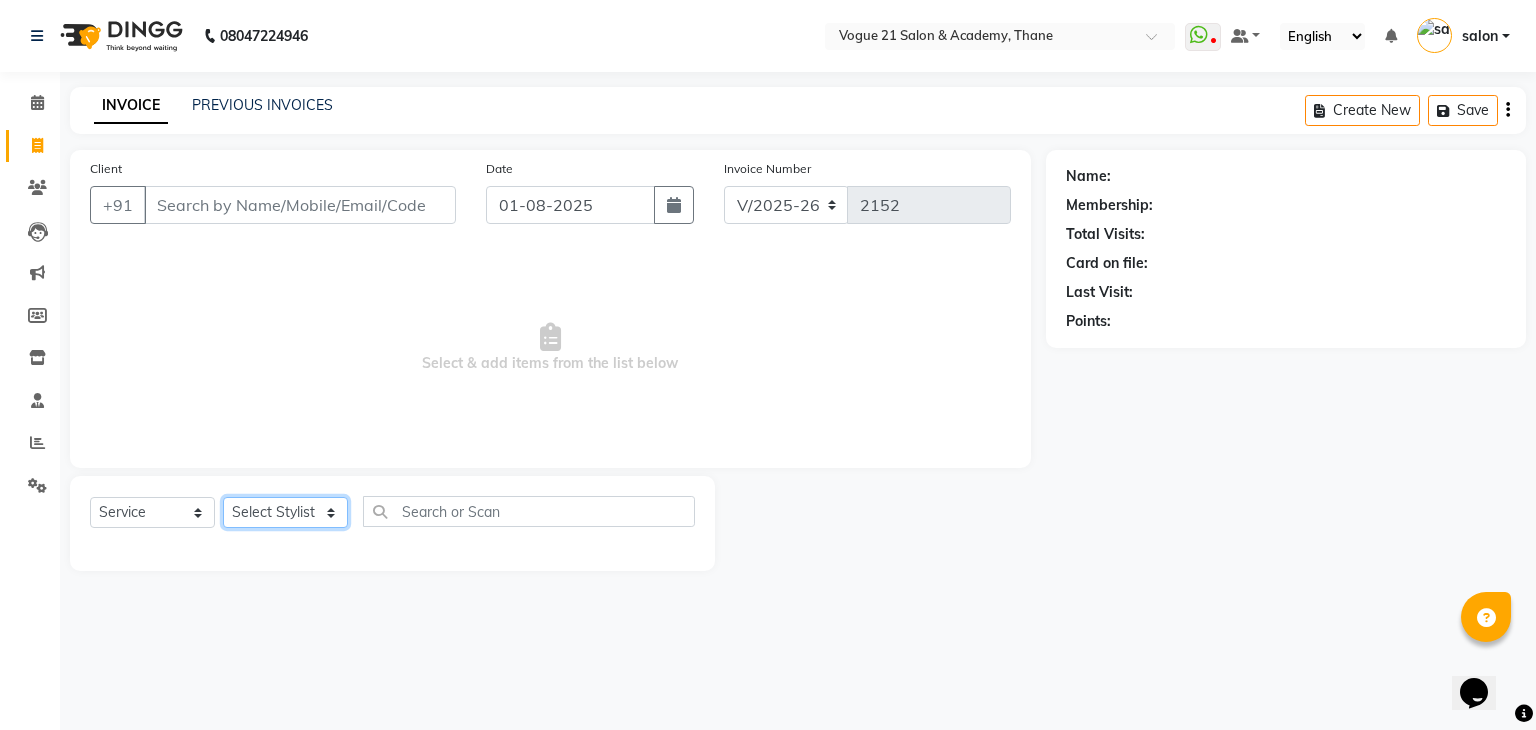 click on "Select Stylist [NAME] [NAME] [NAME] [NAME] [NAME] [NAME] [NAME] [NAME] [NAME] [NAME] [NAME] [NAME]" 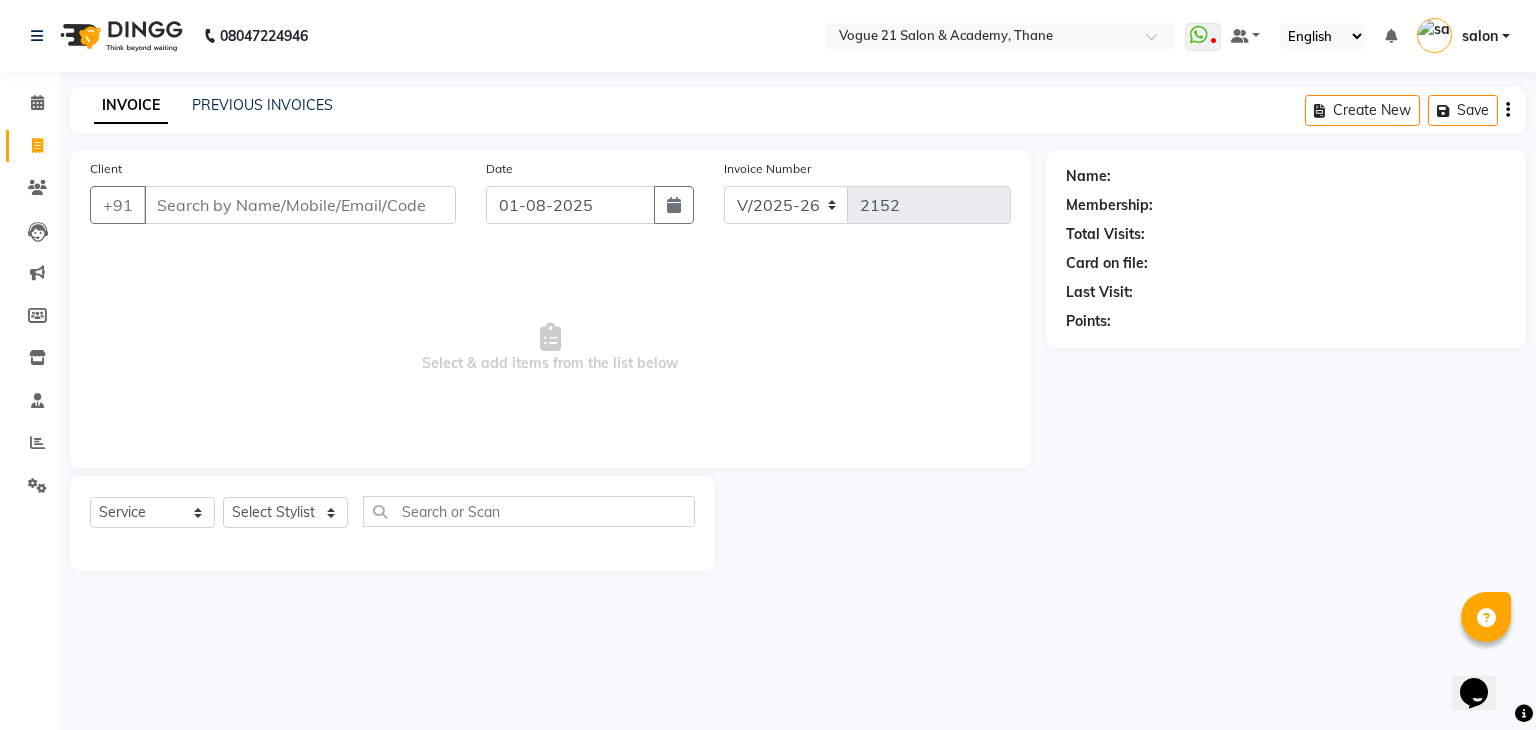 click on "Client +91" 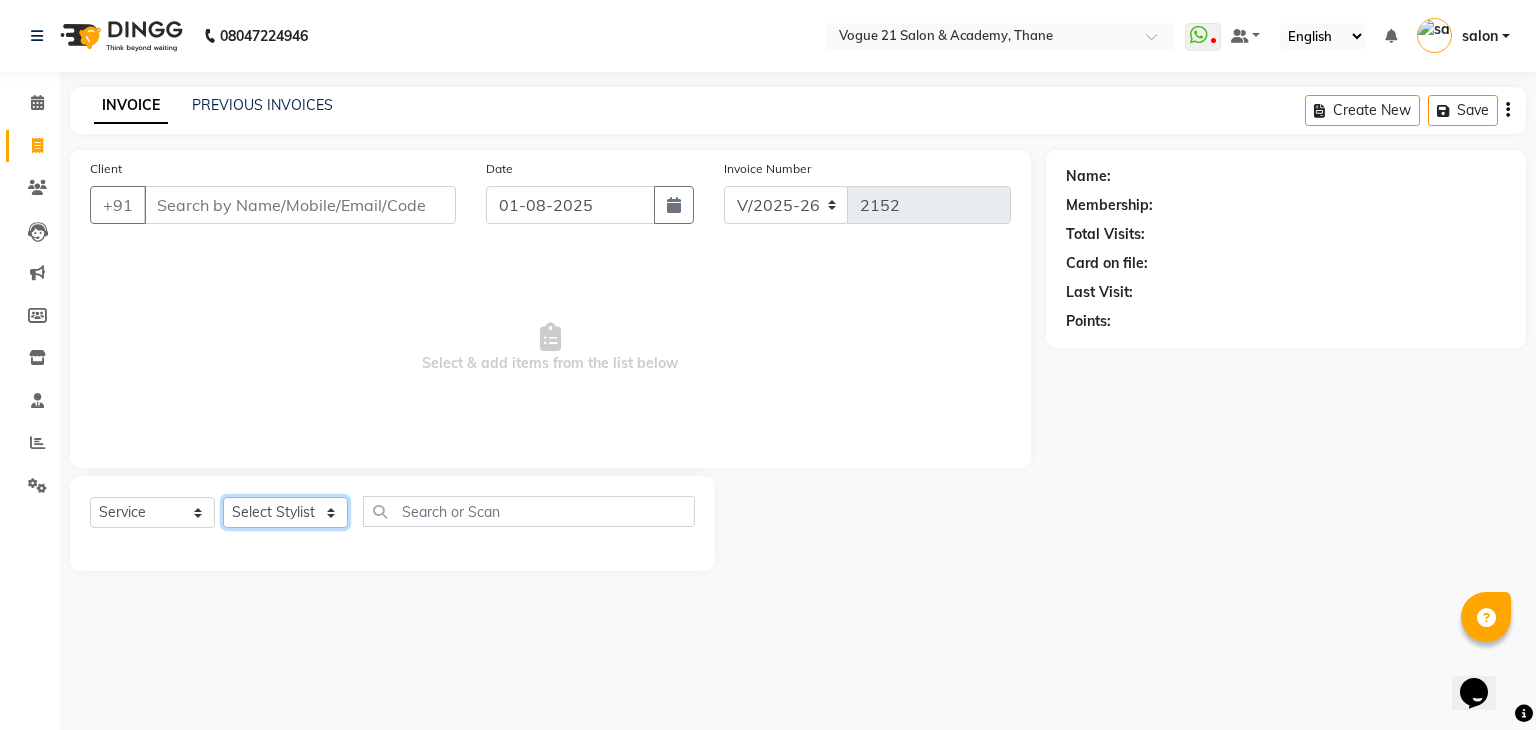 click on "Select Stylist [NAME] [NAME] [NAME] [NAME] [NAME] [NAME] [NAME] [NAME] [NAME] [NAME] [NAME] [NAME]" 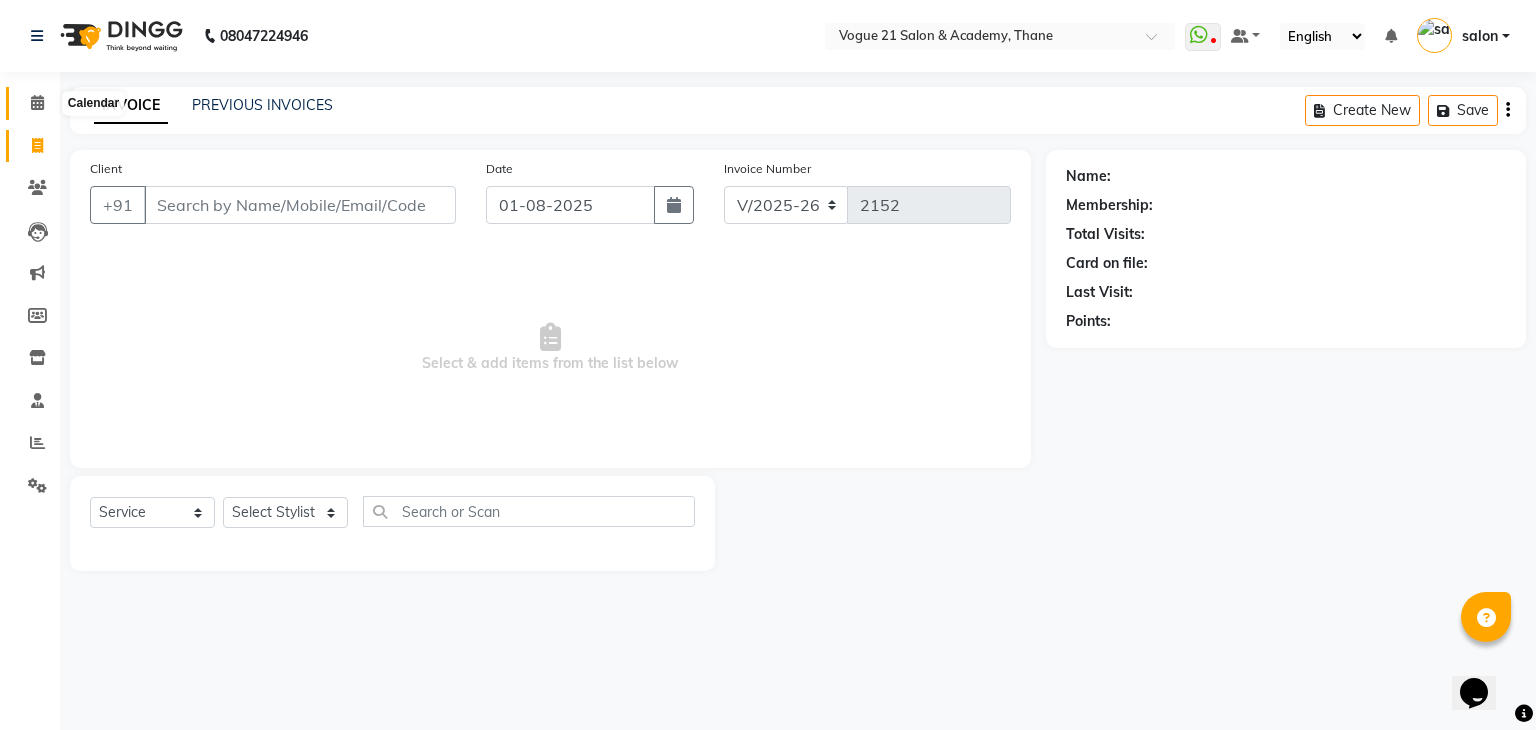 click 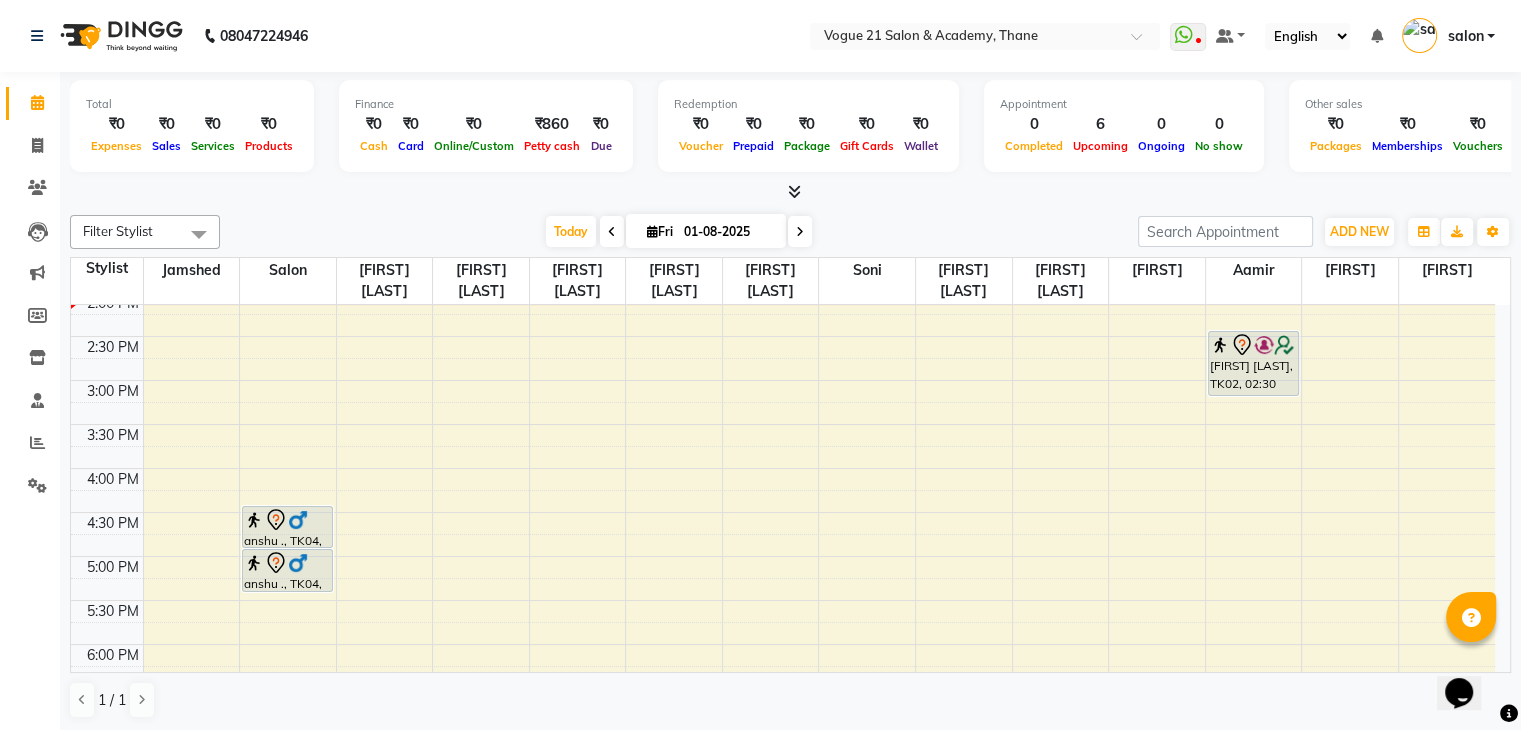 scroll, scrollTop: 537, scrollLeft: 0, axis: vertical 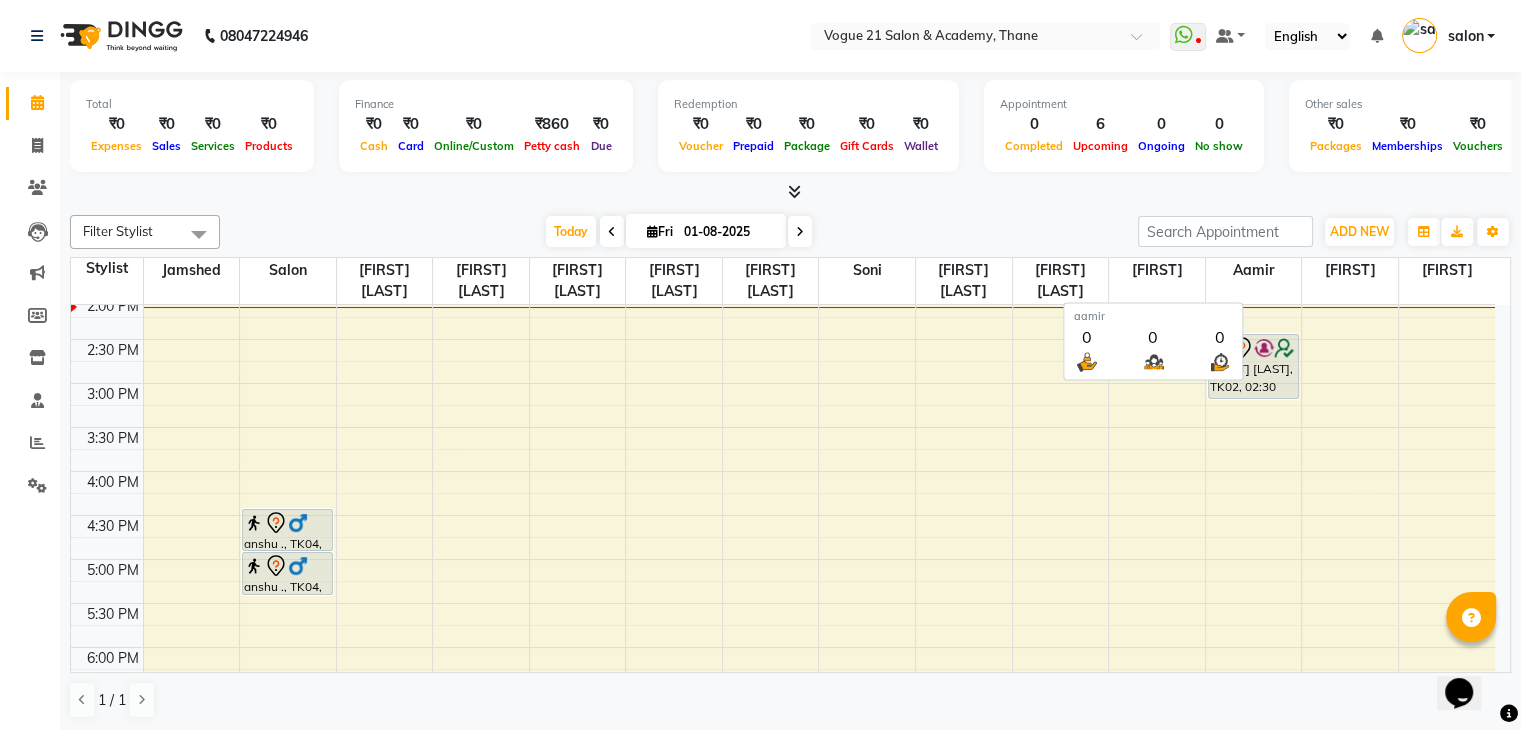 click on "aamir" at bounding box center [1253, 281] 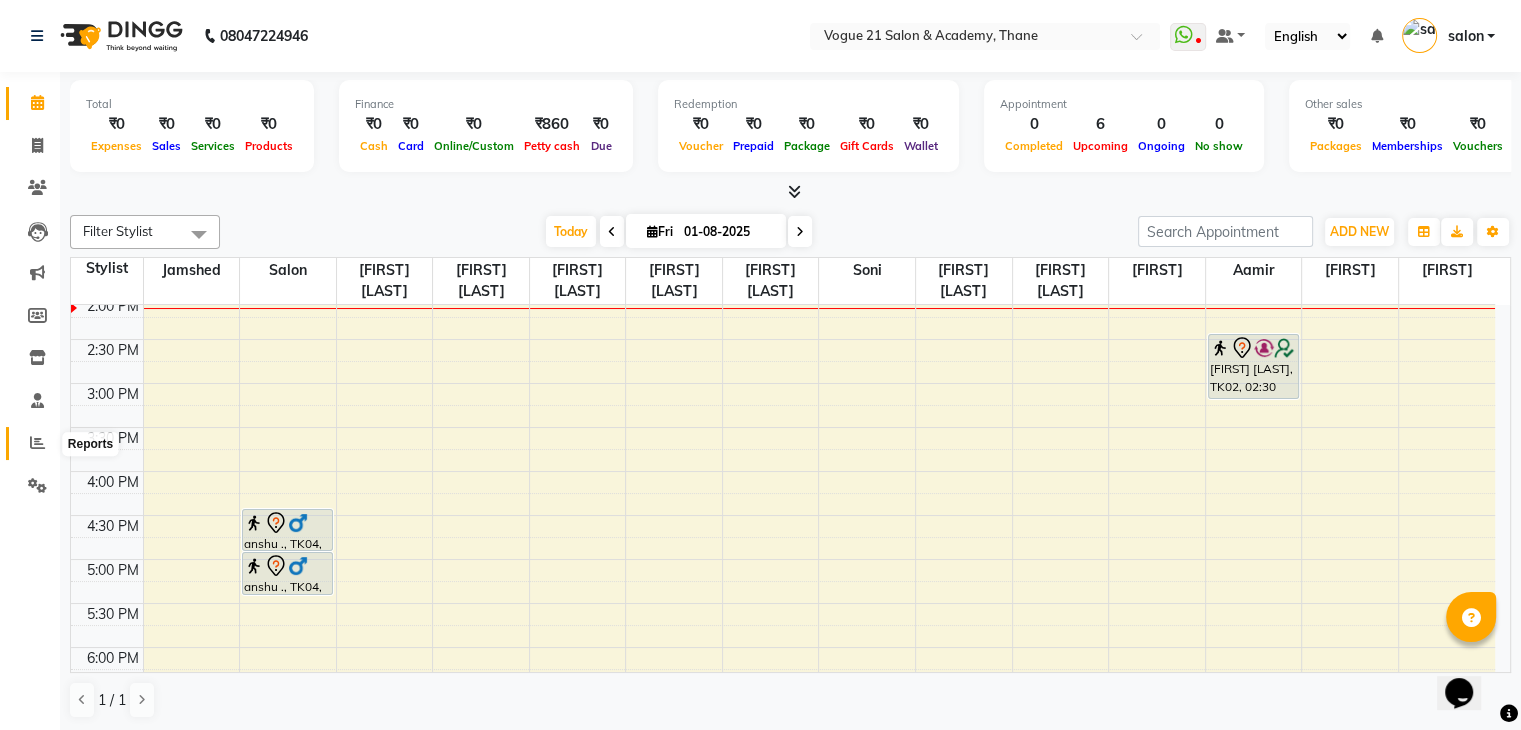click 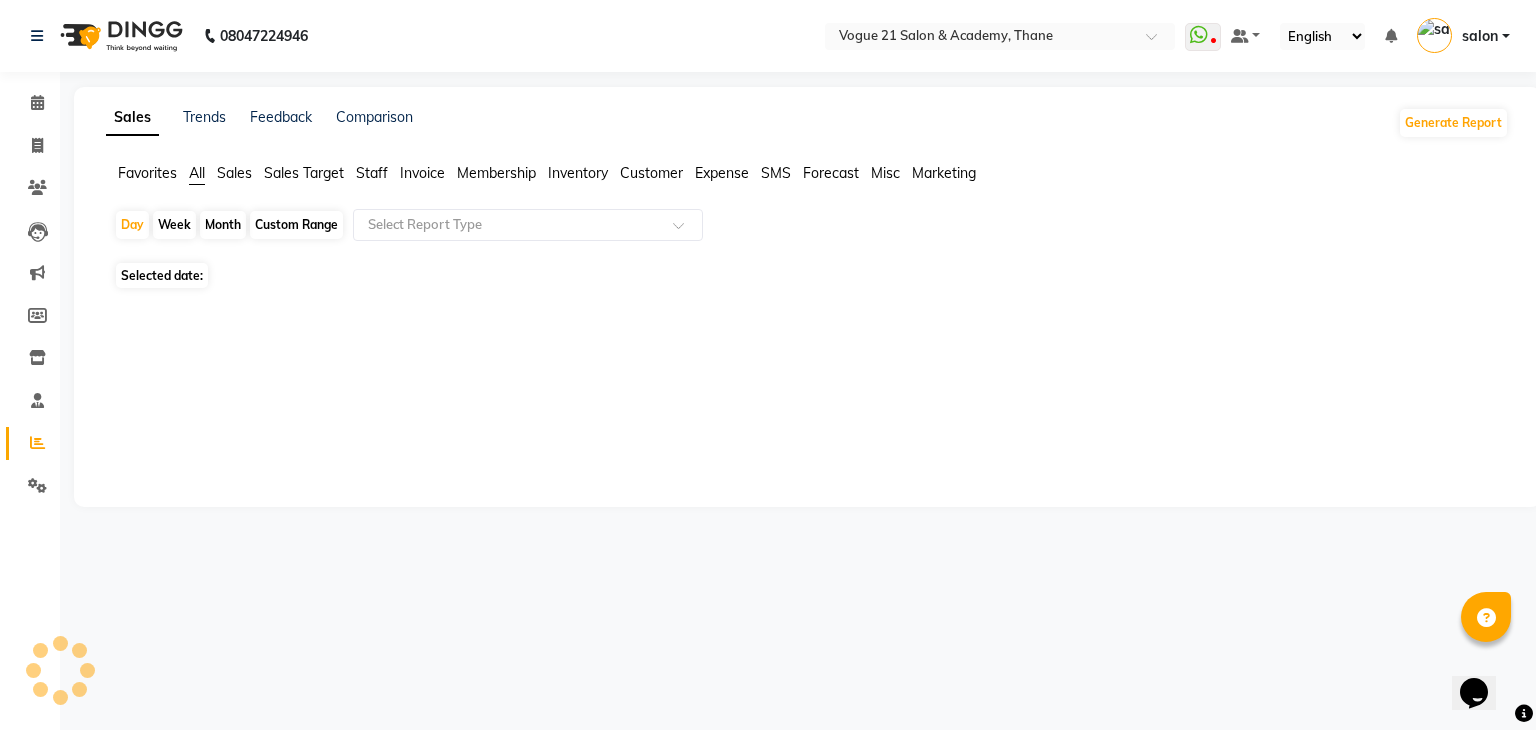 click 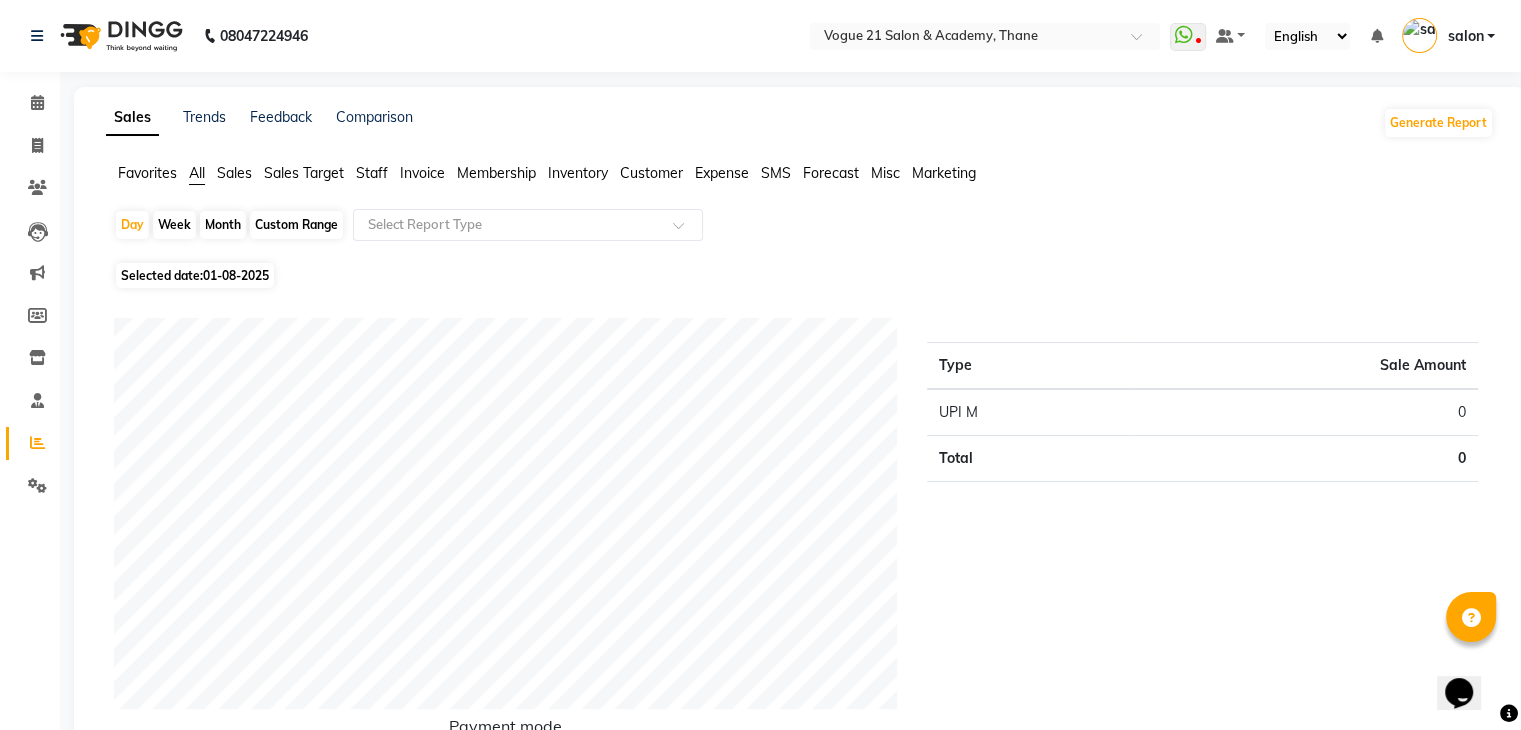 click on "Month" 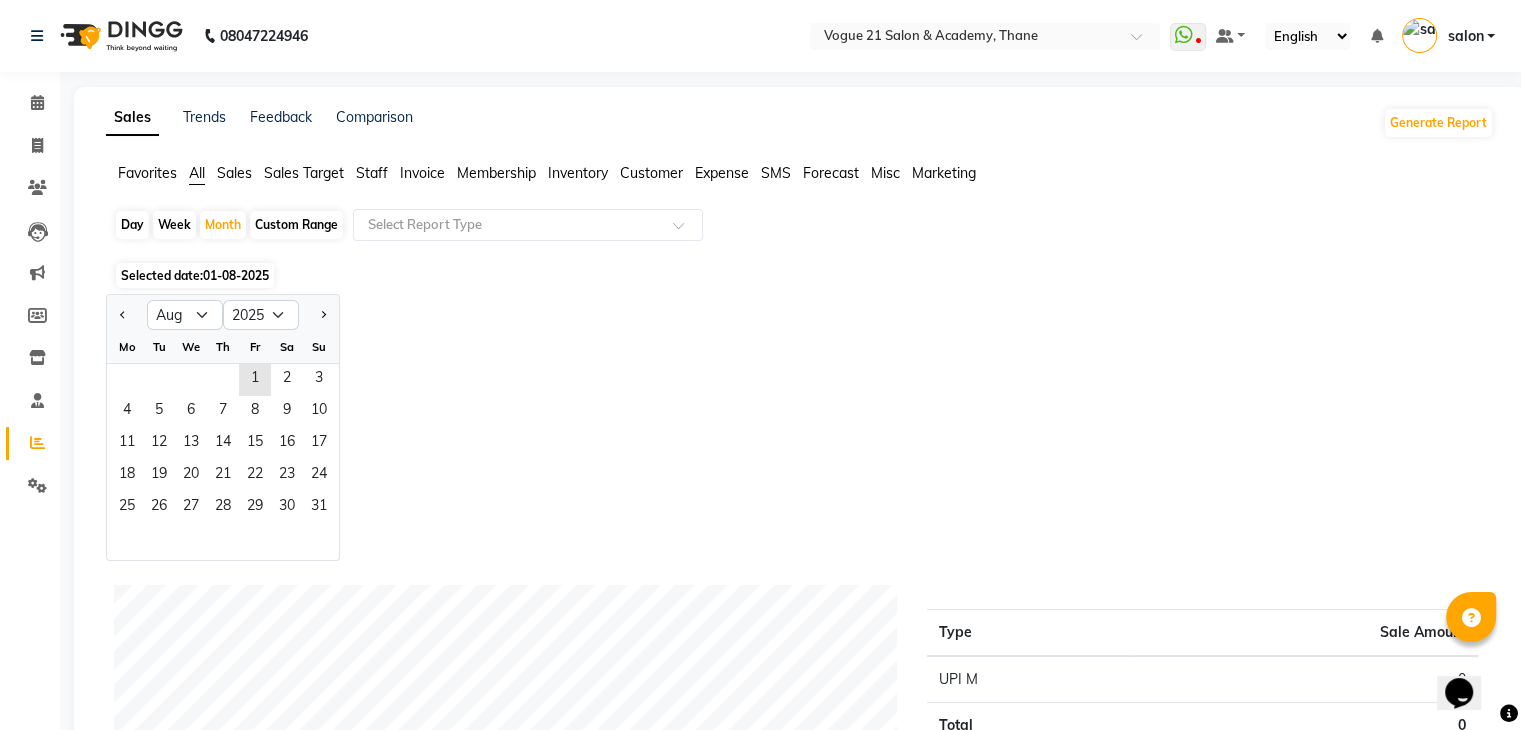 click on "Staff" 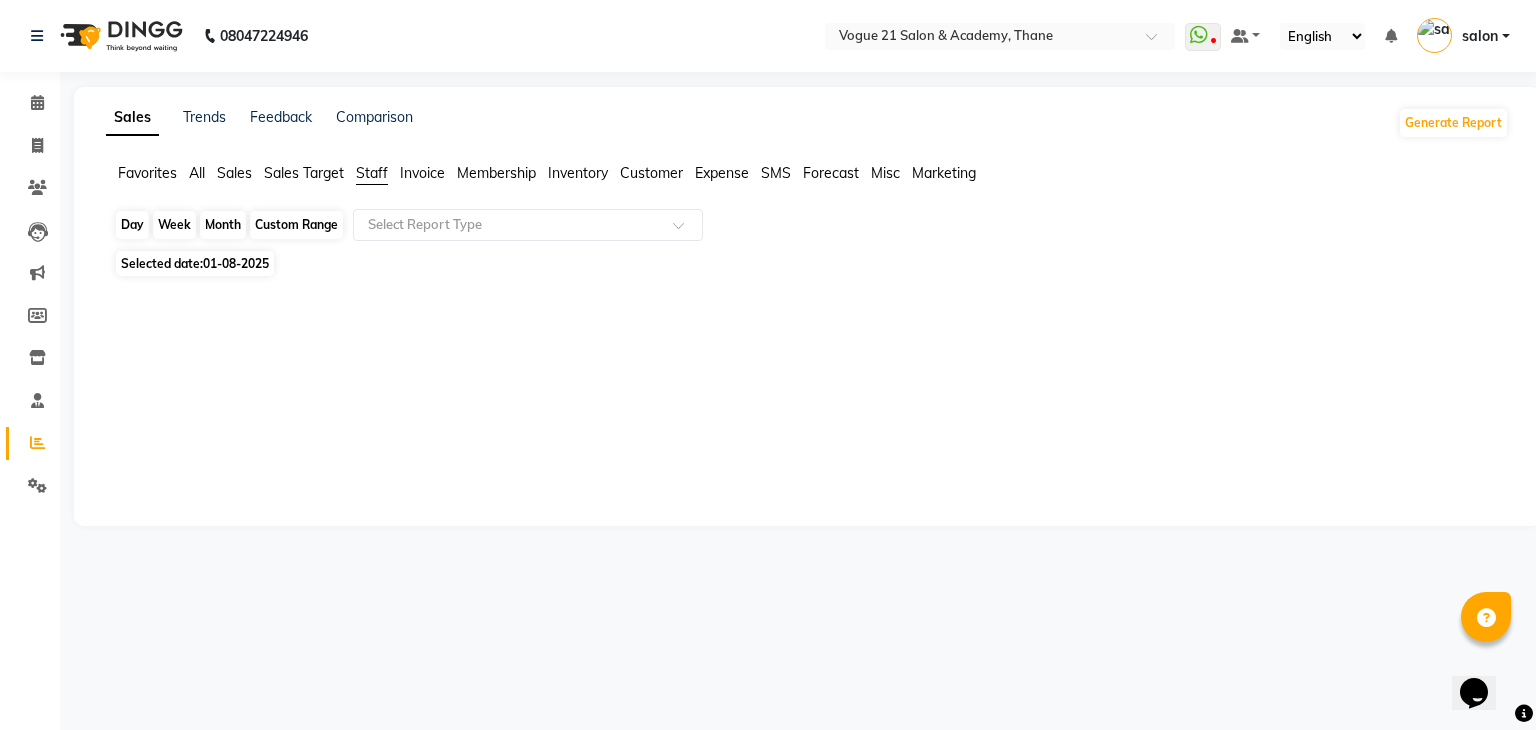 click on "Month" 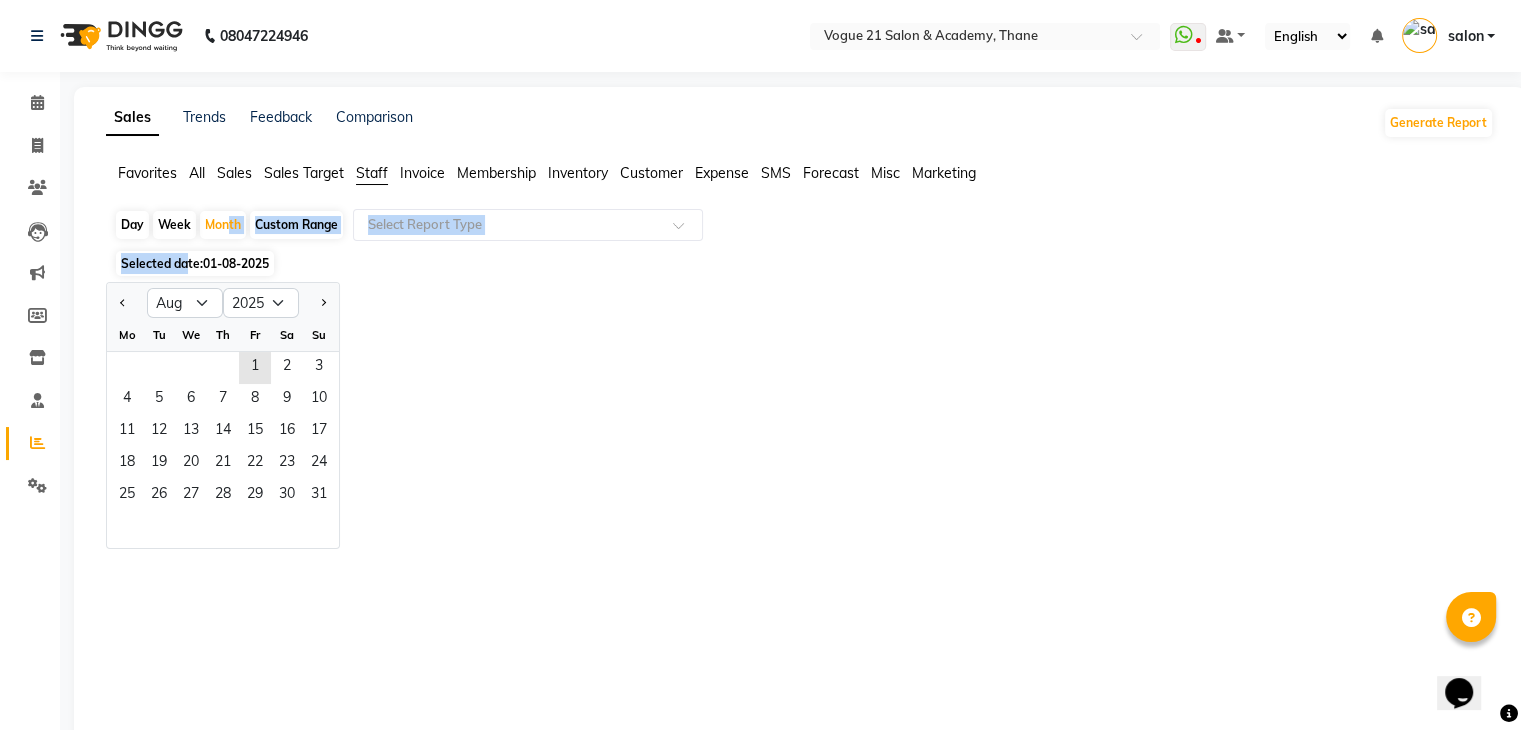 drag, startPoint x: 224, startPoint y: 221, endPoint x: 187, endPoint y: 263, distance: 55.97321 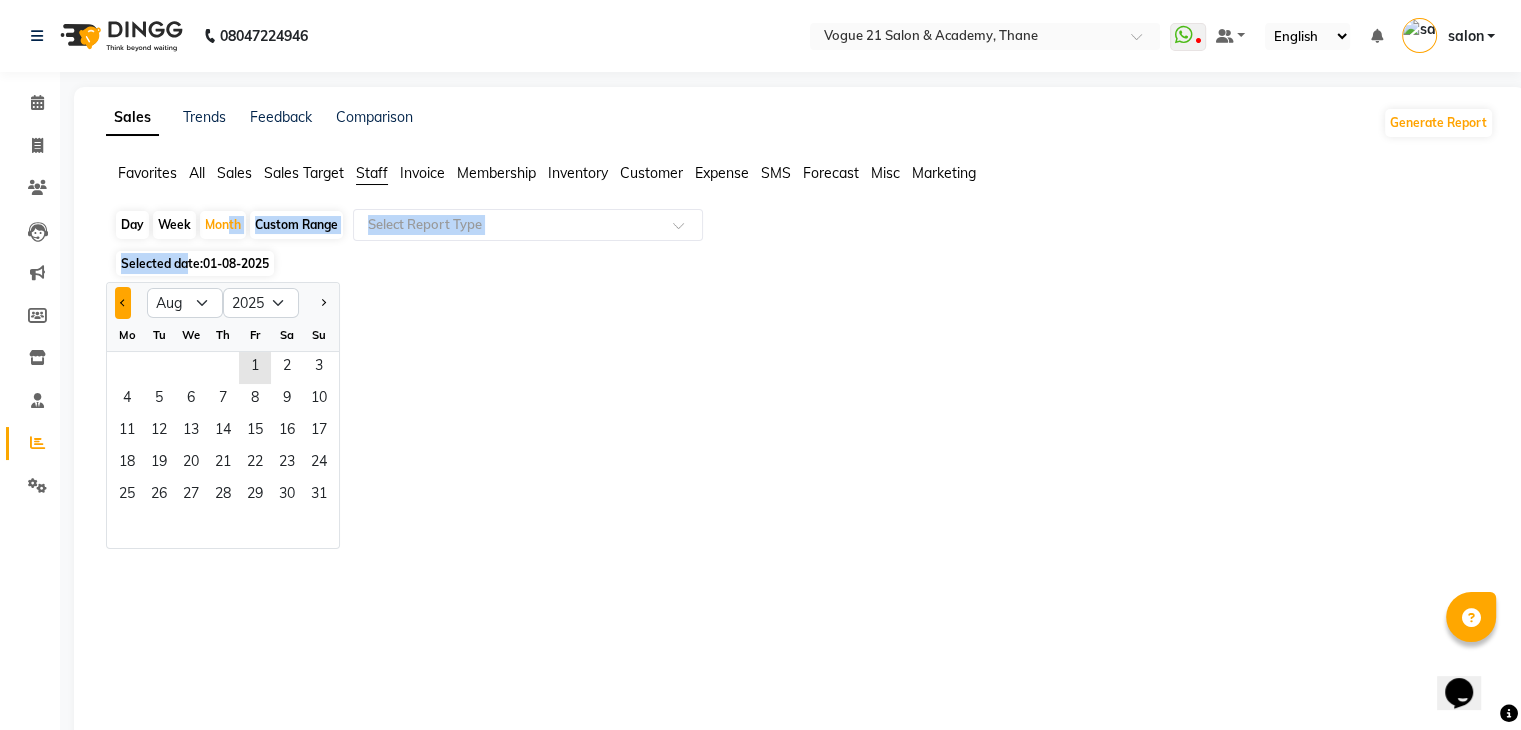 click 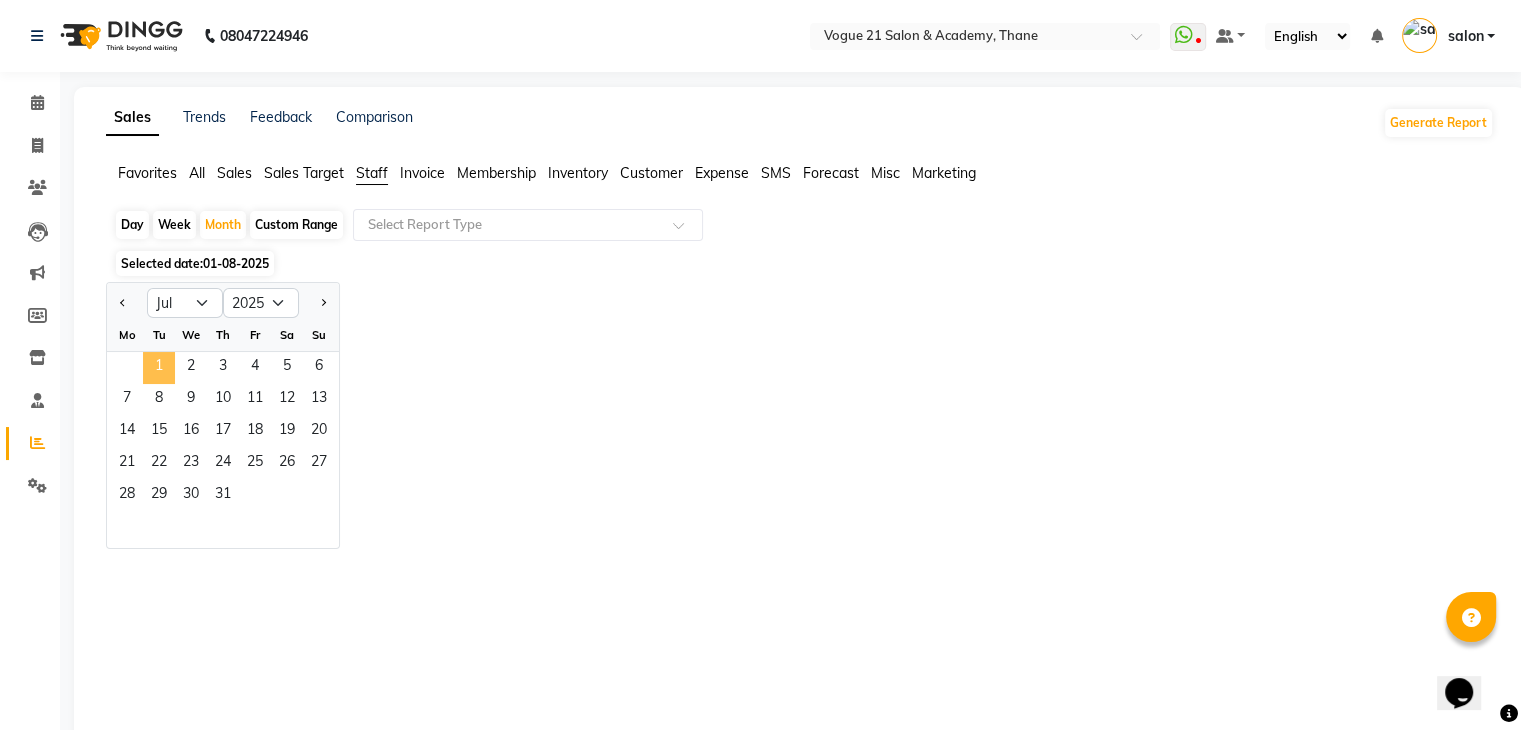 click on "1" 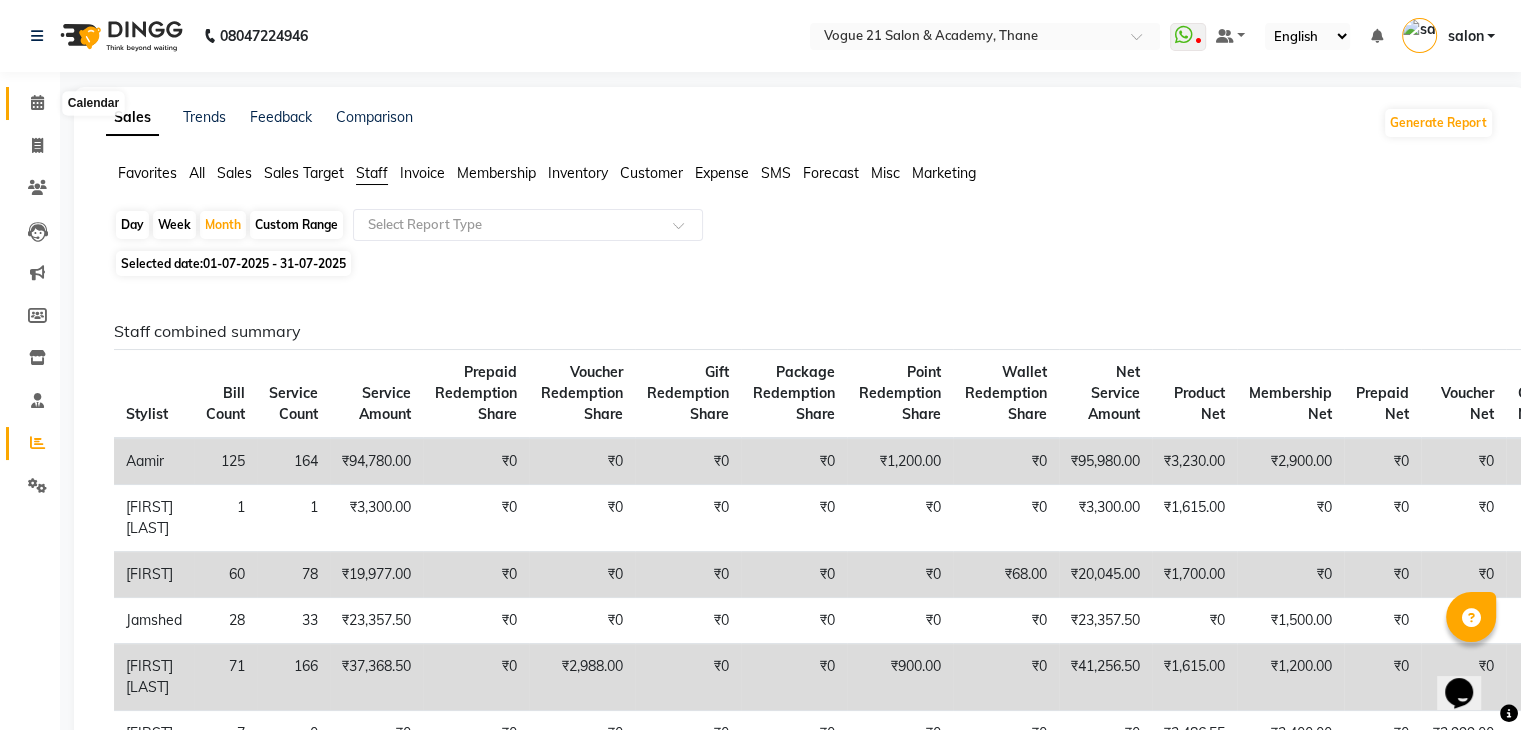 click 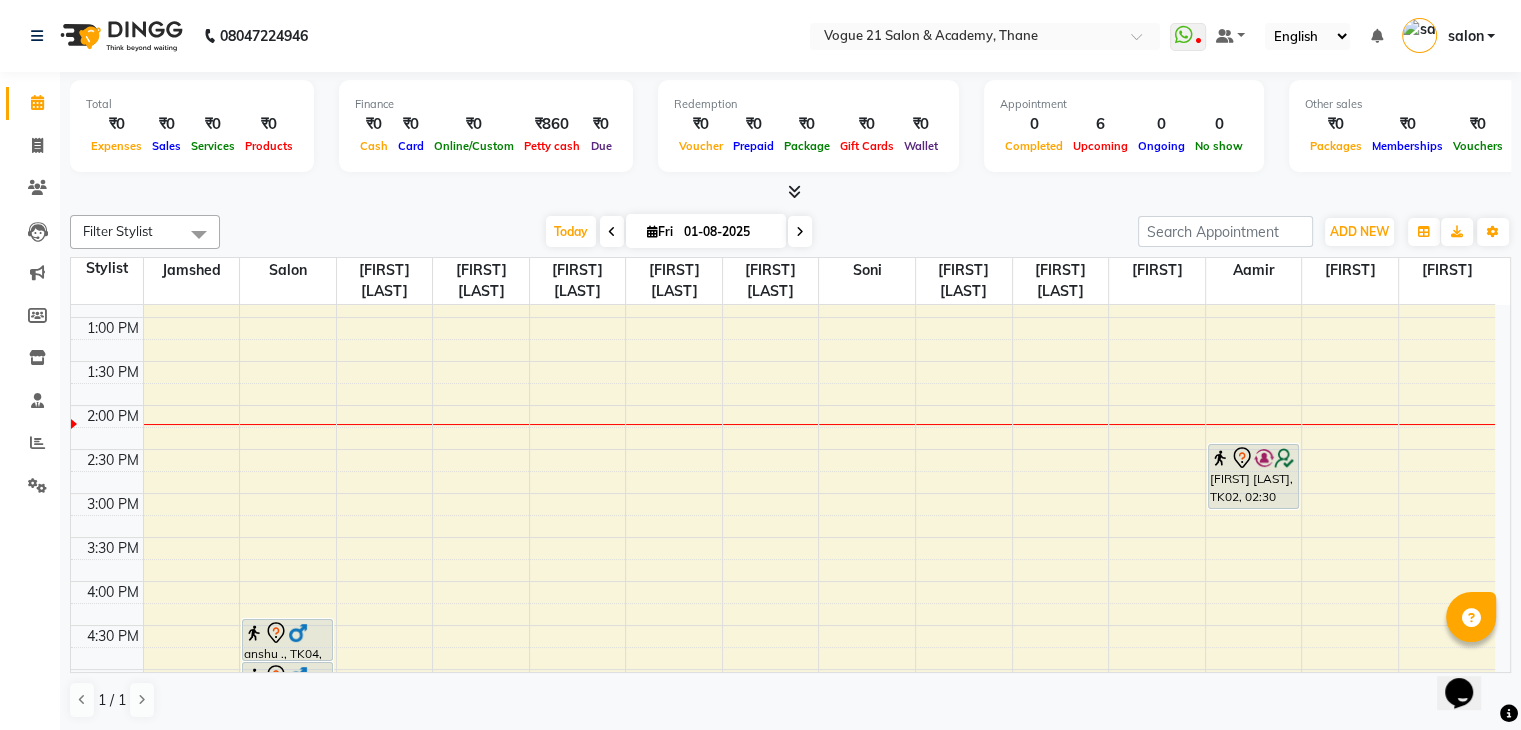 scroll, scrollTop: 426, scrollLeft: 0, axis: vertical 